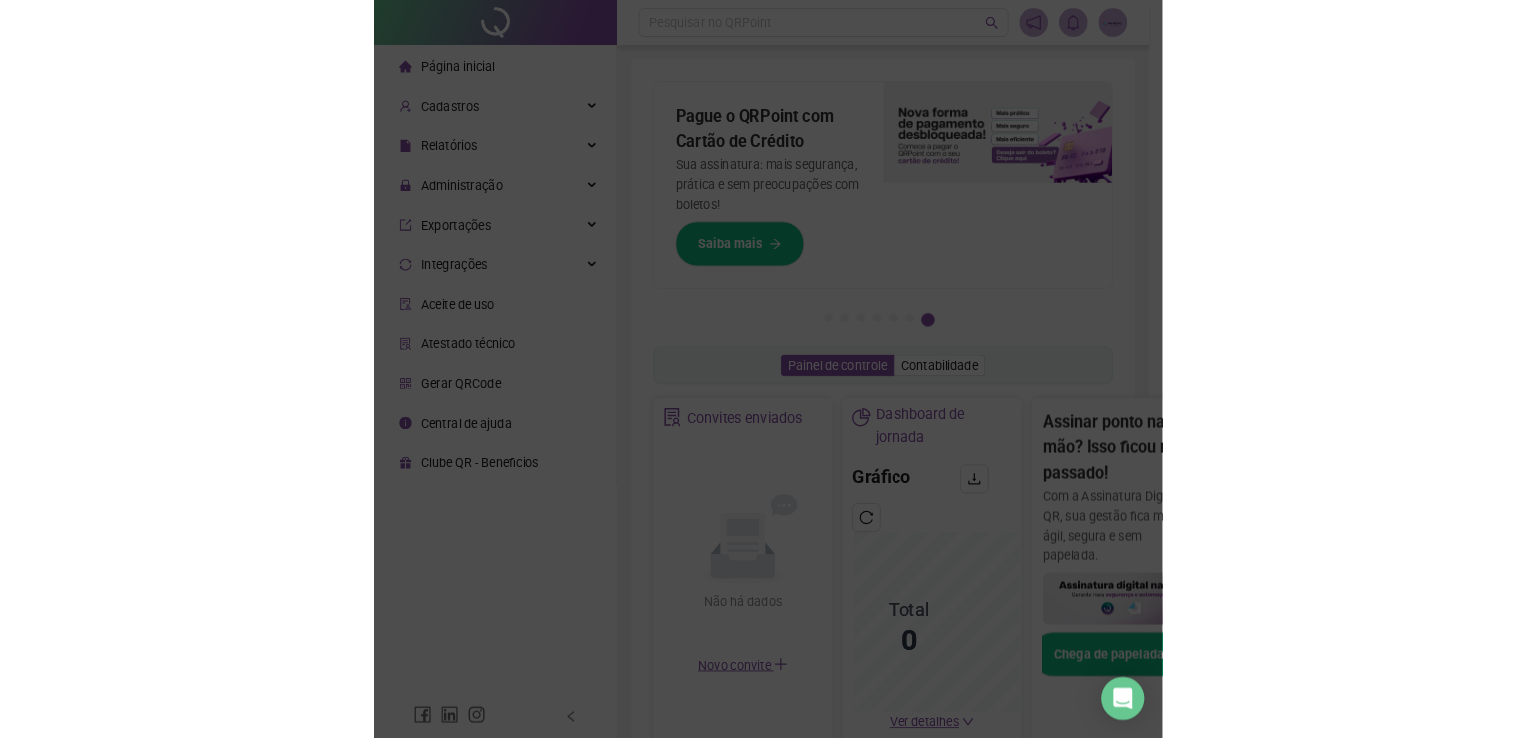 scroll, scrollTop: 0, scrollLeft: 0, axis: both 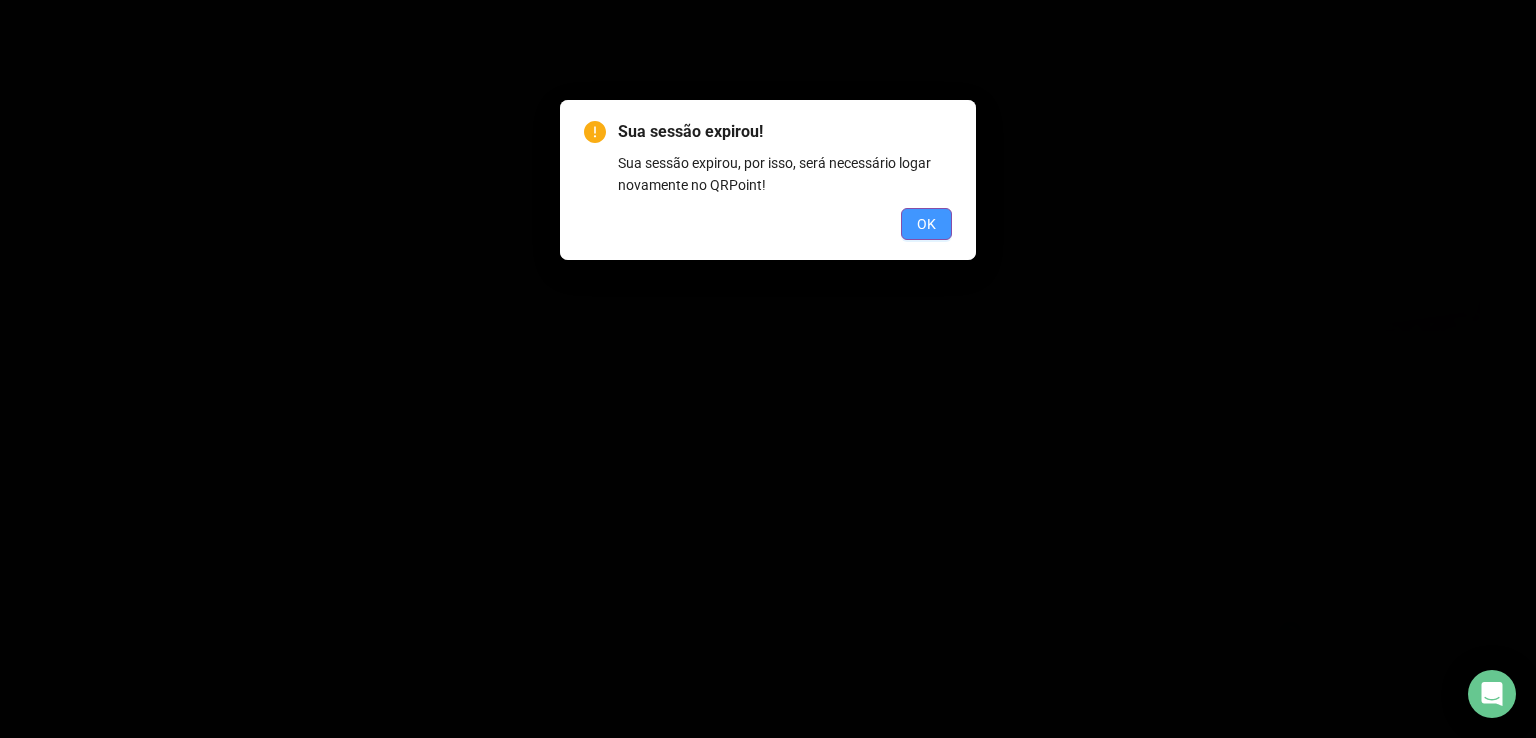 click on "OK" at bounding box center [926, 224] 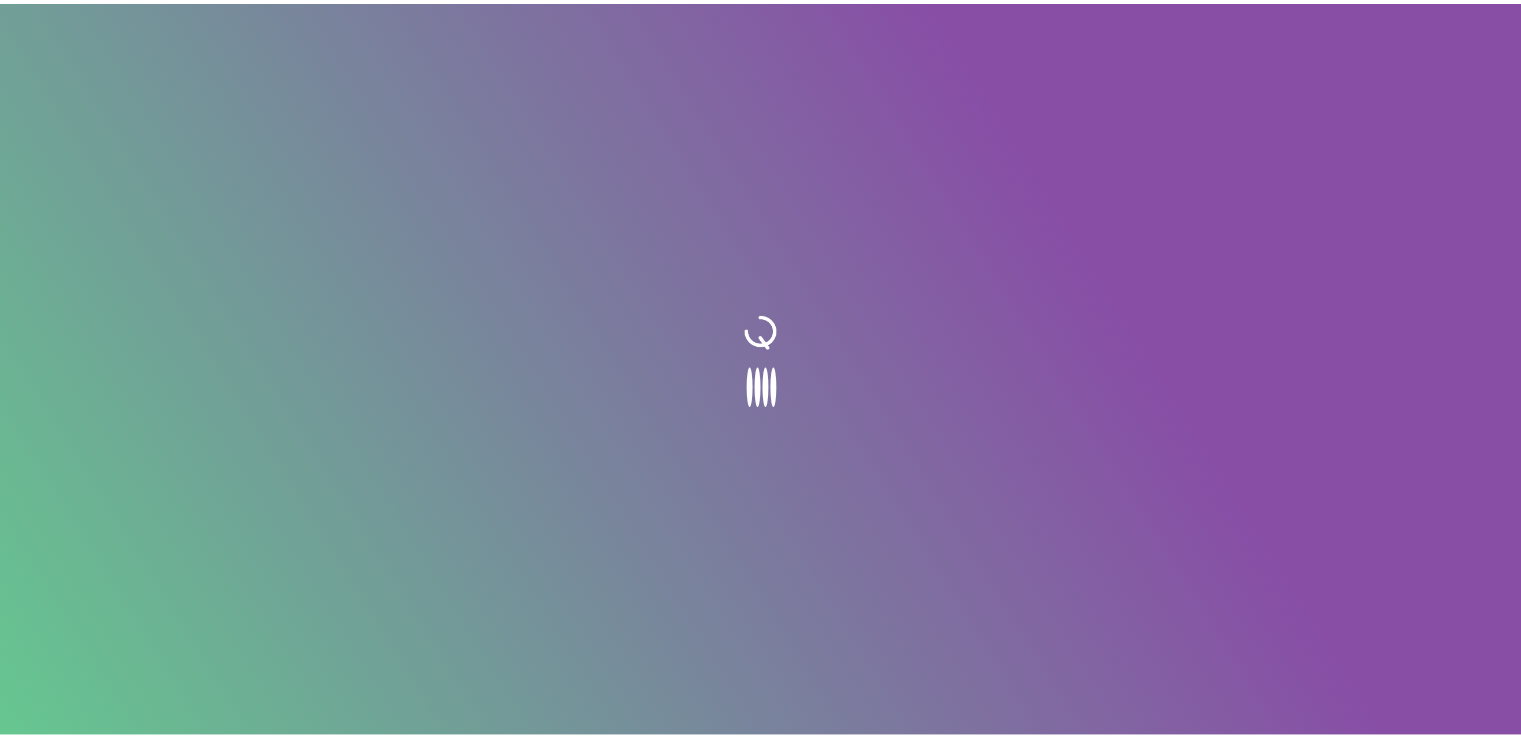 scroll, scrollTop: 0, scrollLeft: 0, axis: both 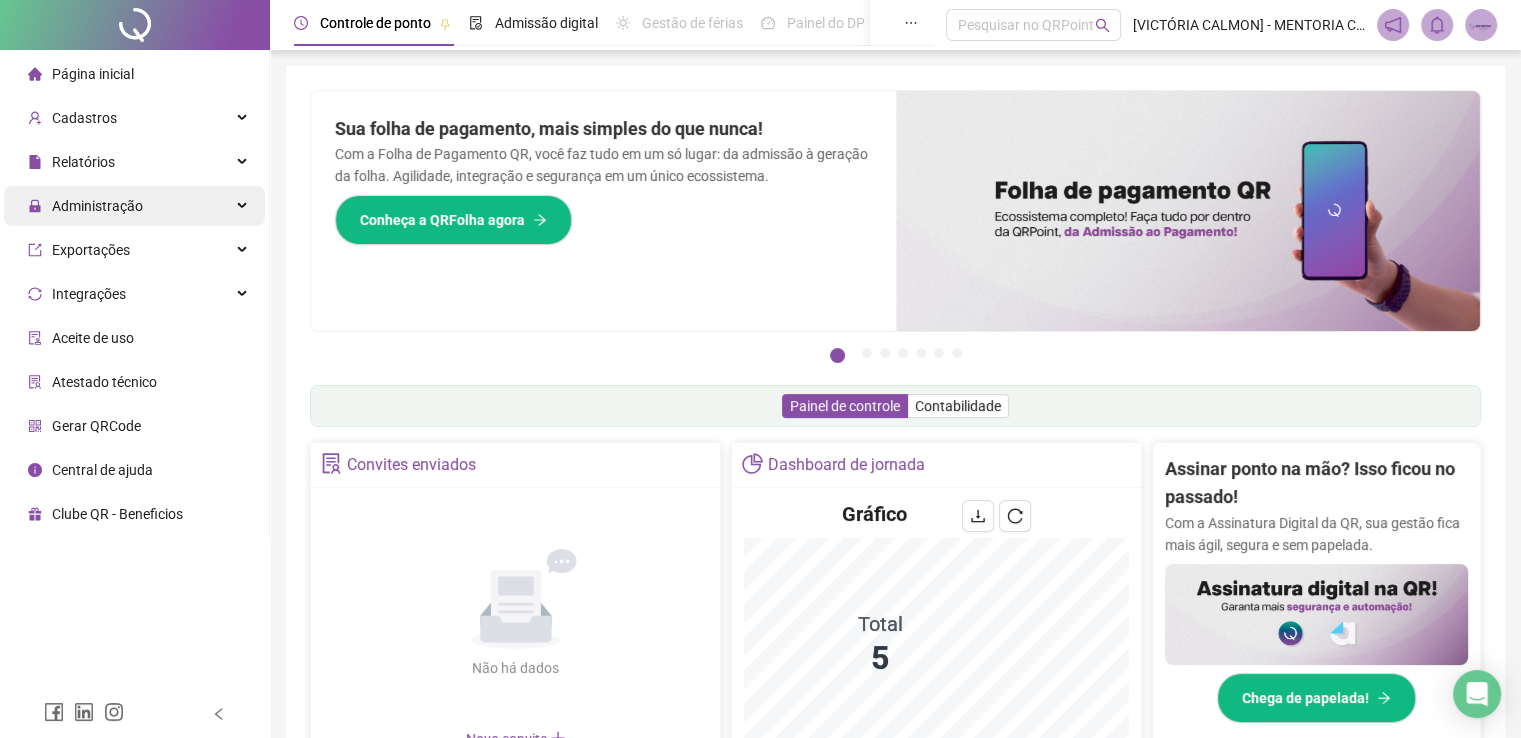 click on "Administração" at bounding box center [134, 206] 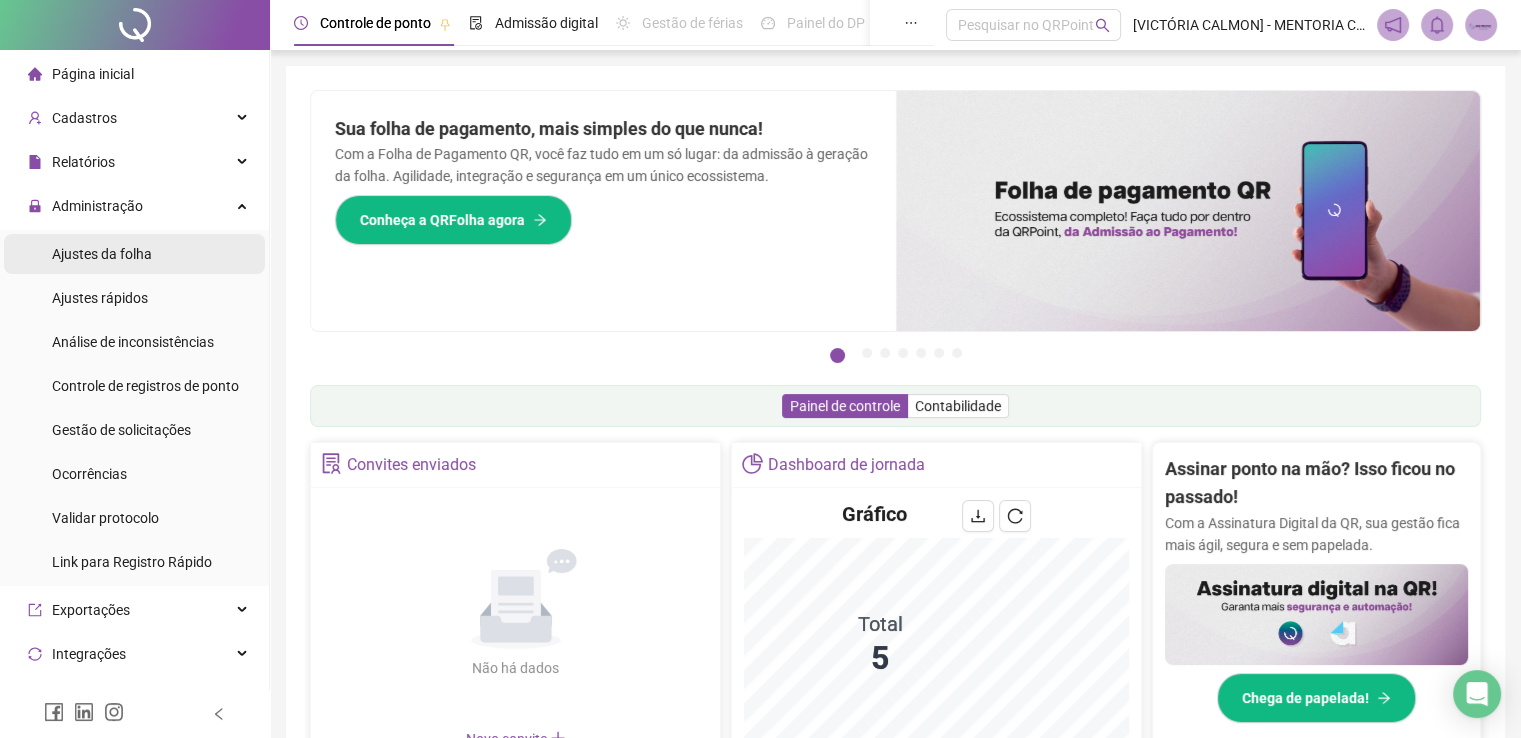 click on "Ajustes da folha" at bounding box center (102, 254) 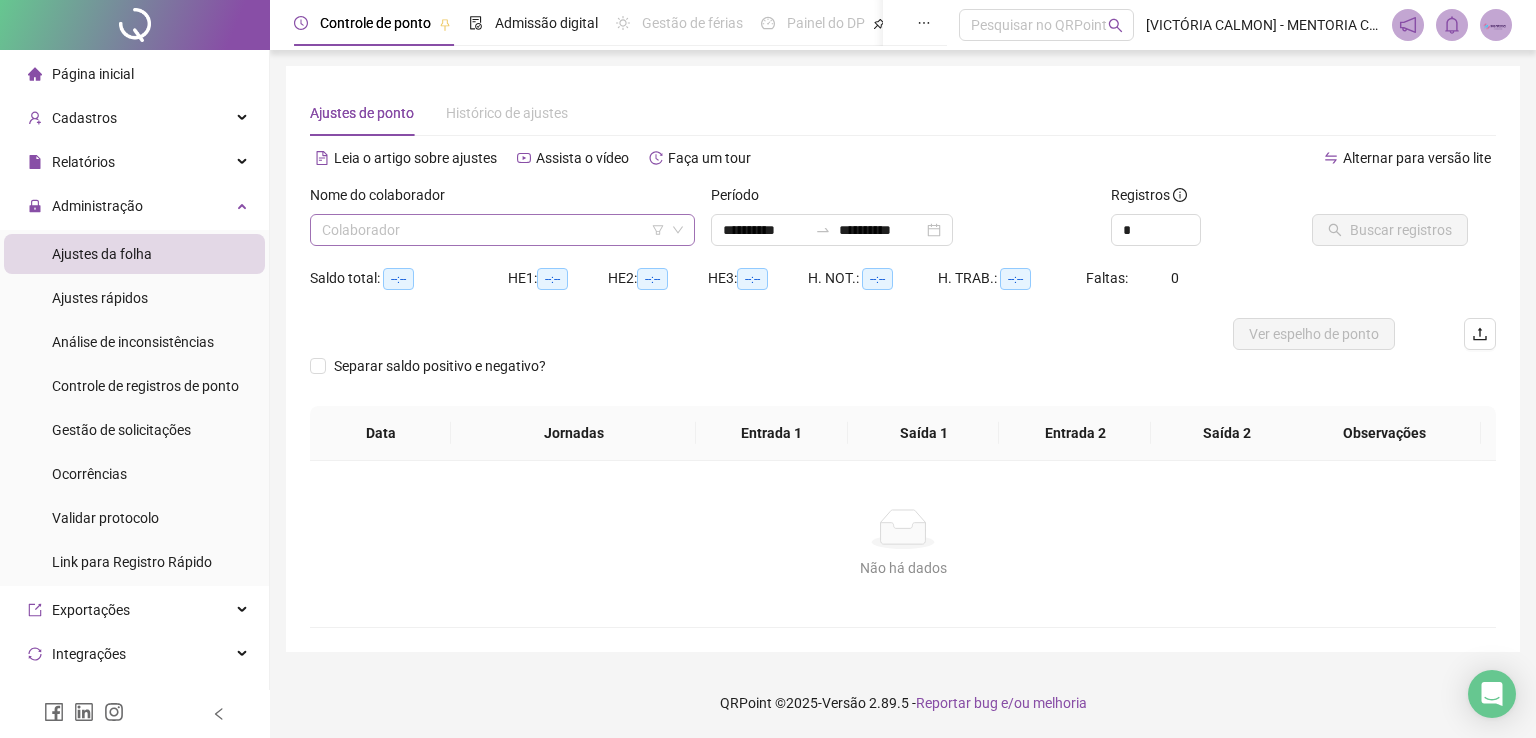 click at bounding box center [493, 230] 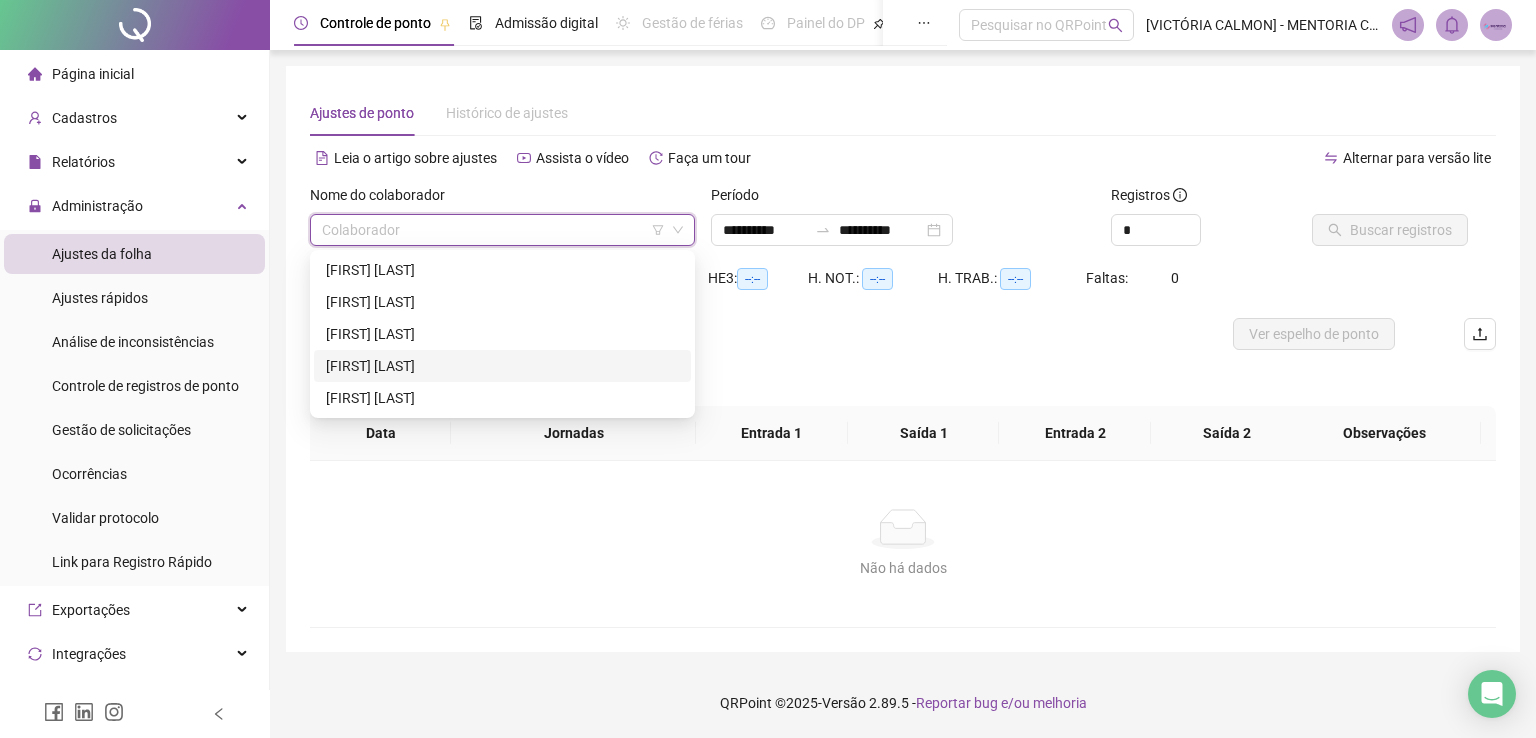 click on "[FIRST] [LAST] [LAST] [LAST]" at bounding box center [502, 366] 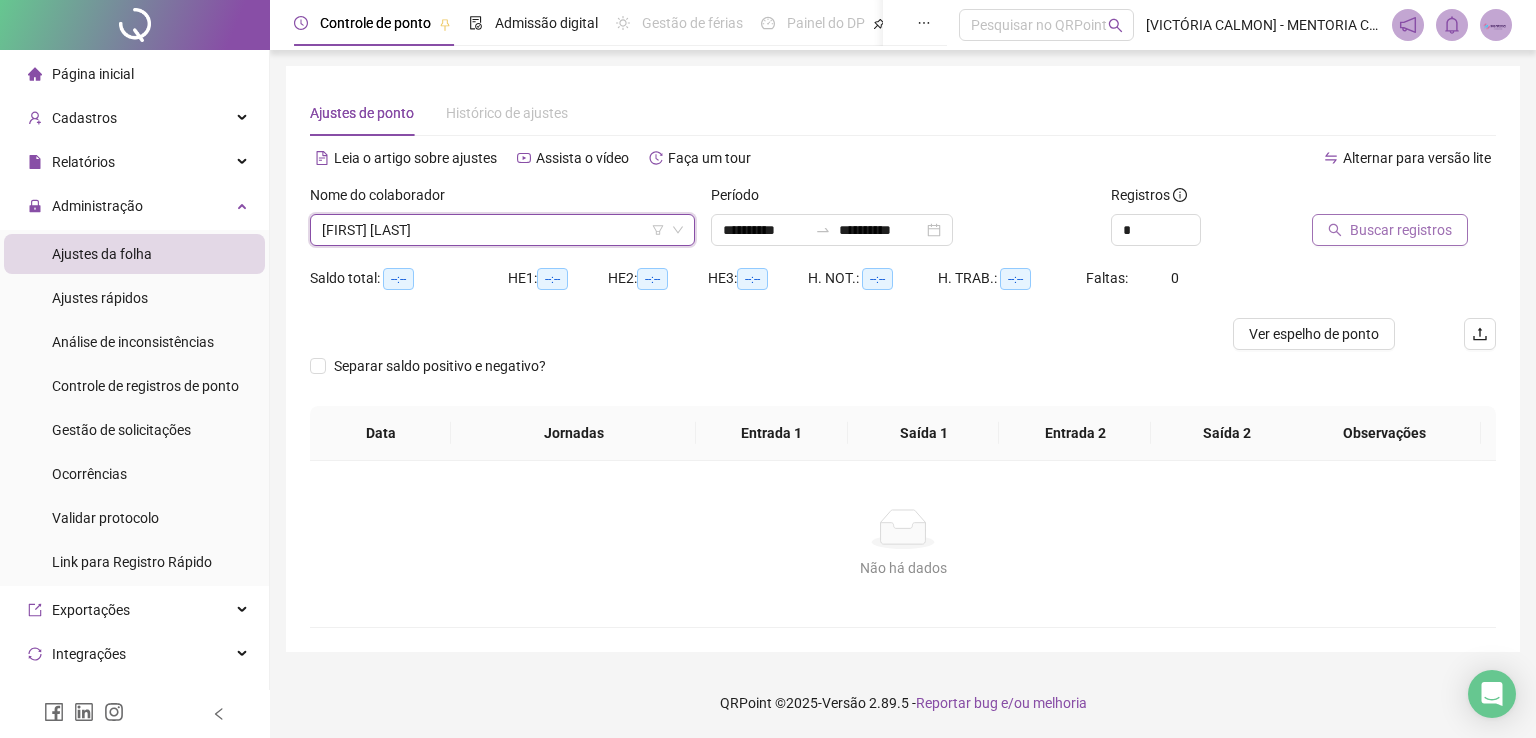 click on "Buscar registros" at bounding box center [1390, 230] 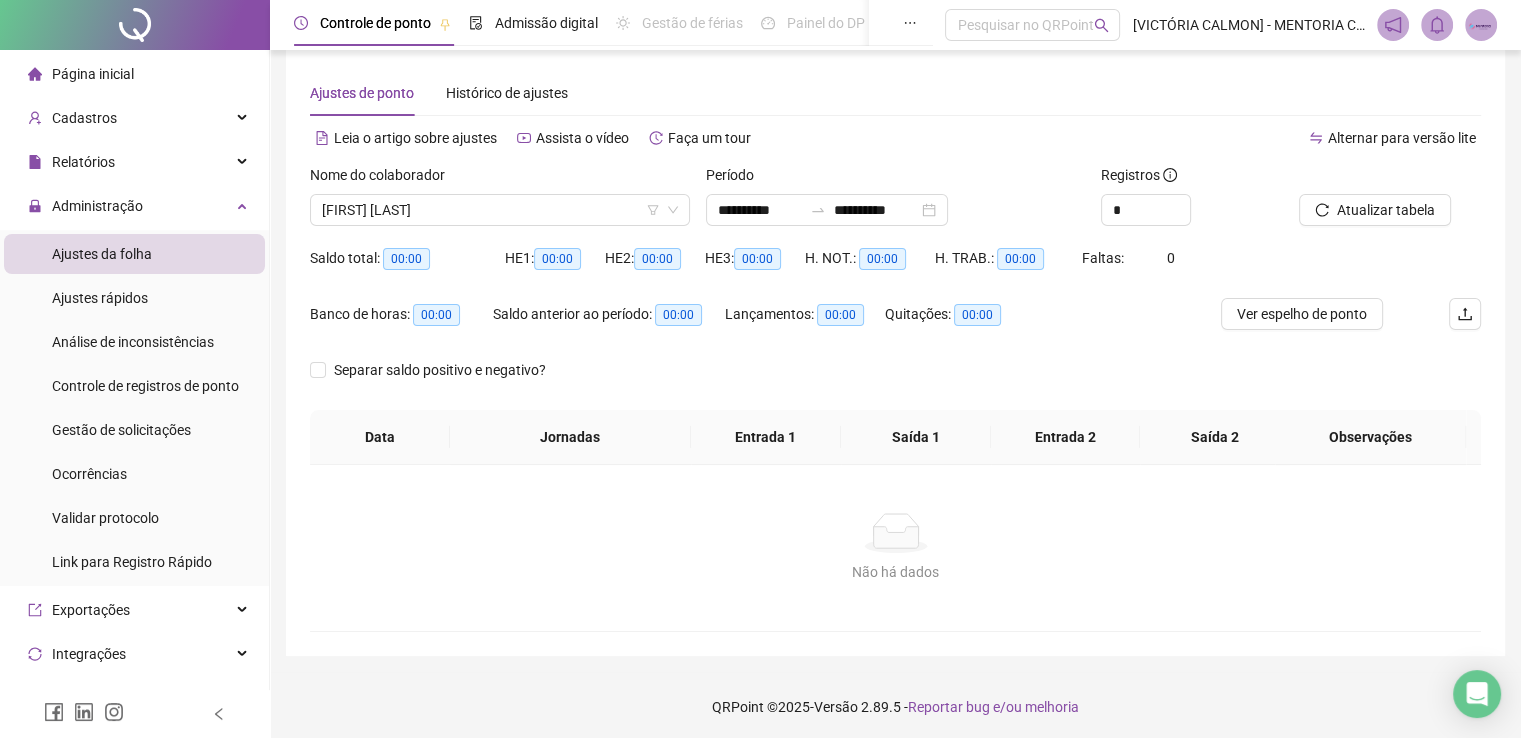 scroll, scrollTop: 24, scrollLeft: 0, axis: vertical 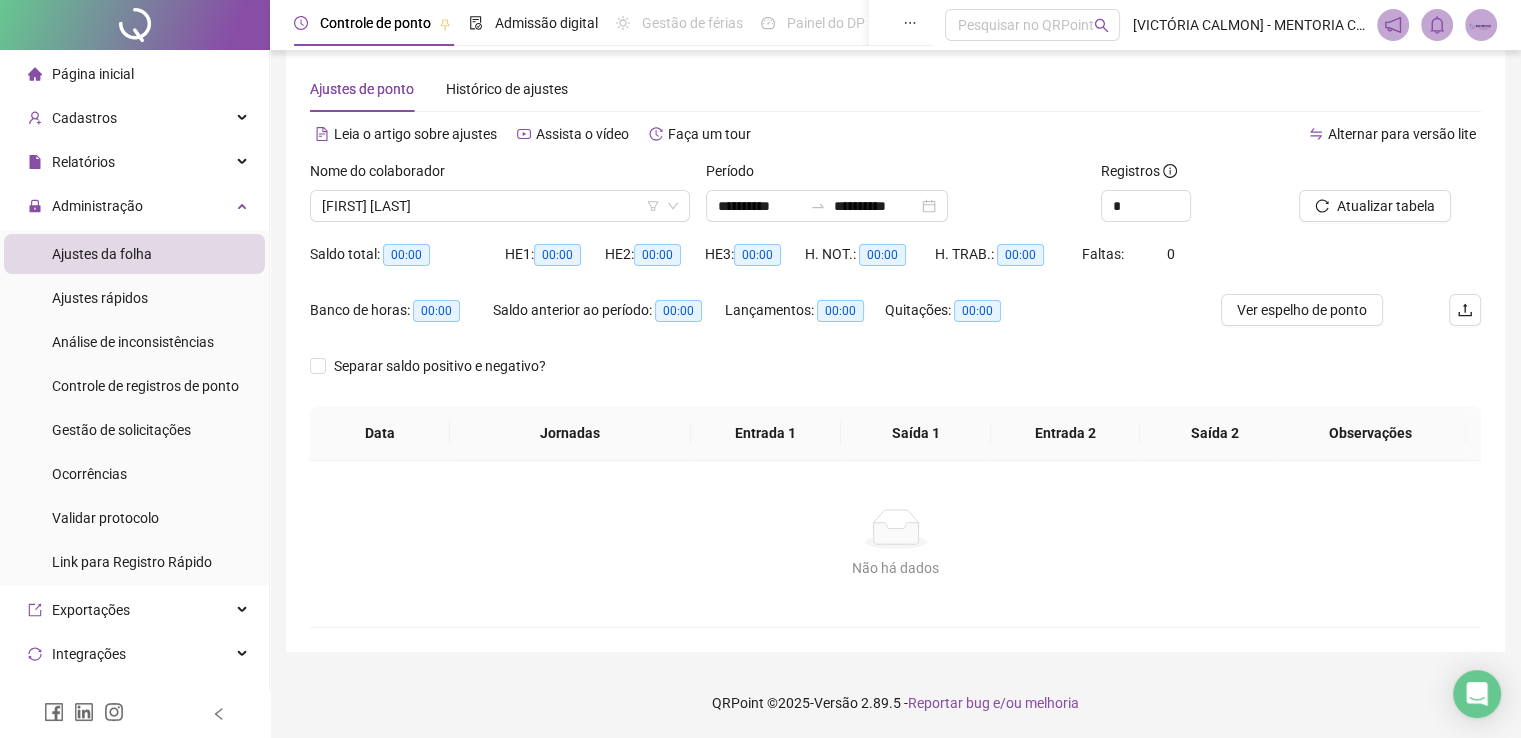 click on "Página inicial" at bounding box center (134, 74) 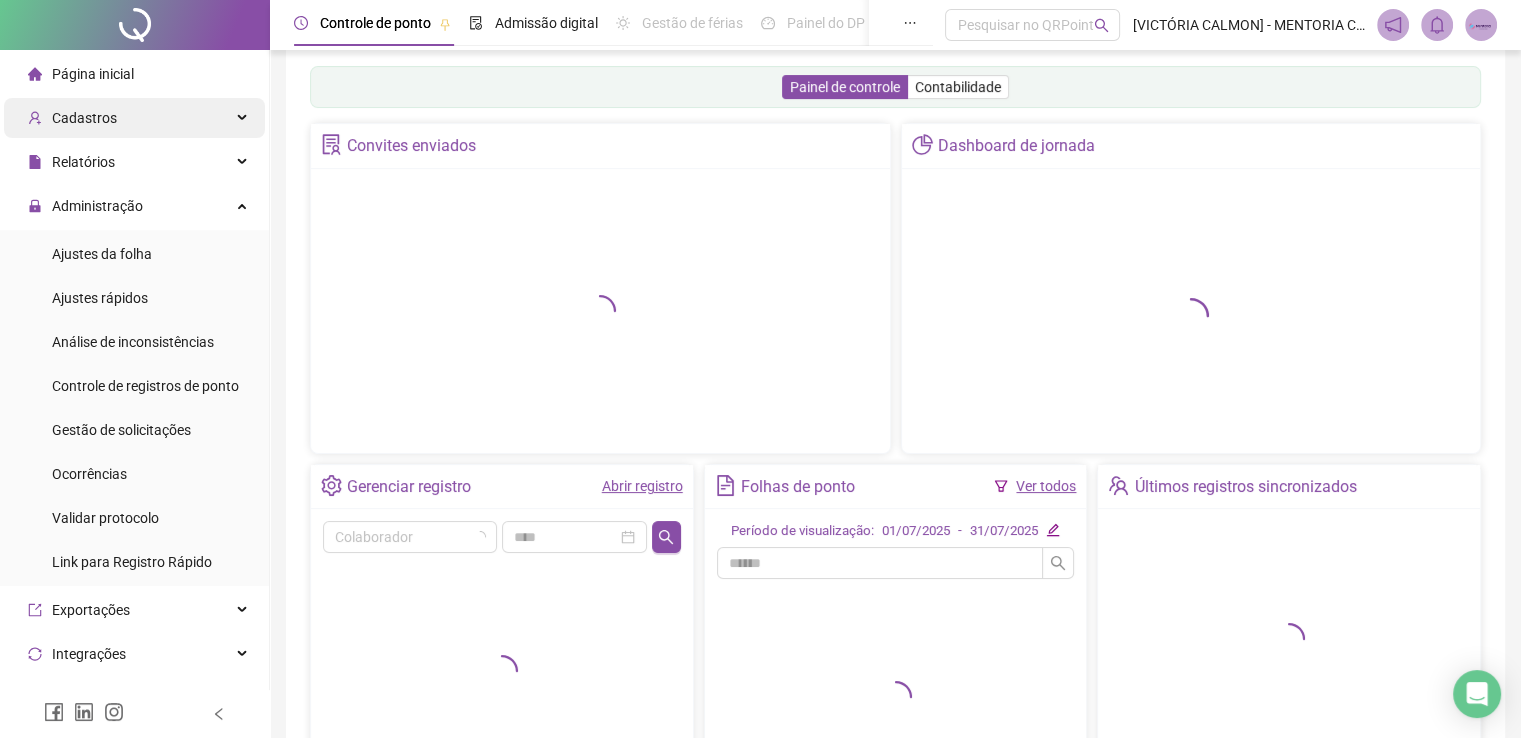 click on "Cadastros" at bounding box center (84, 118) 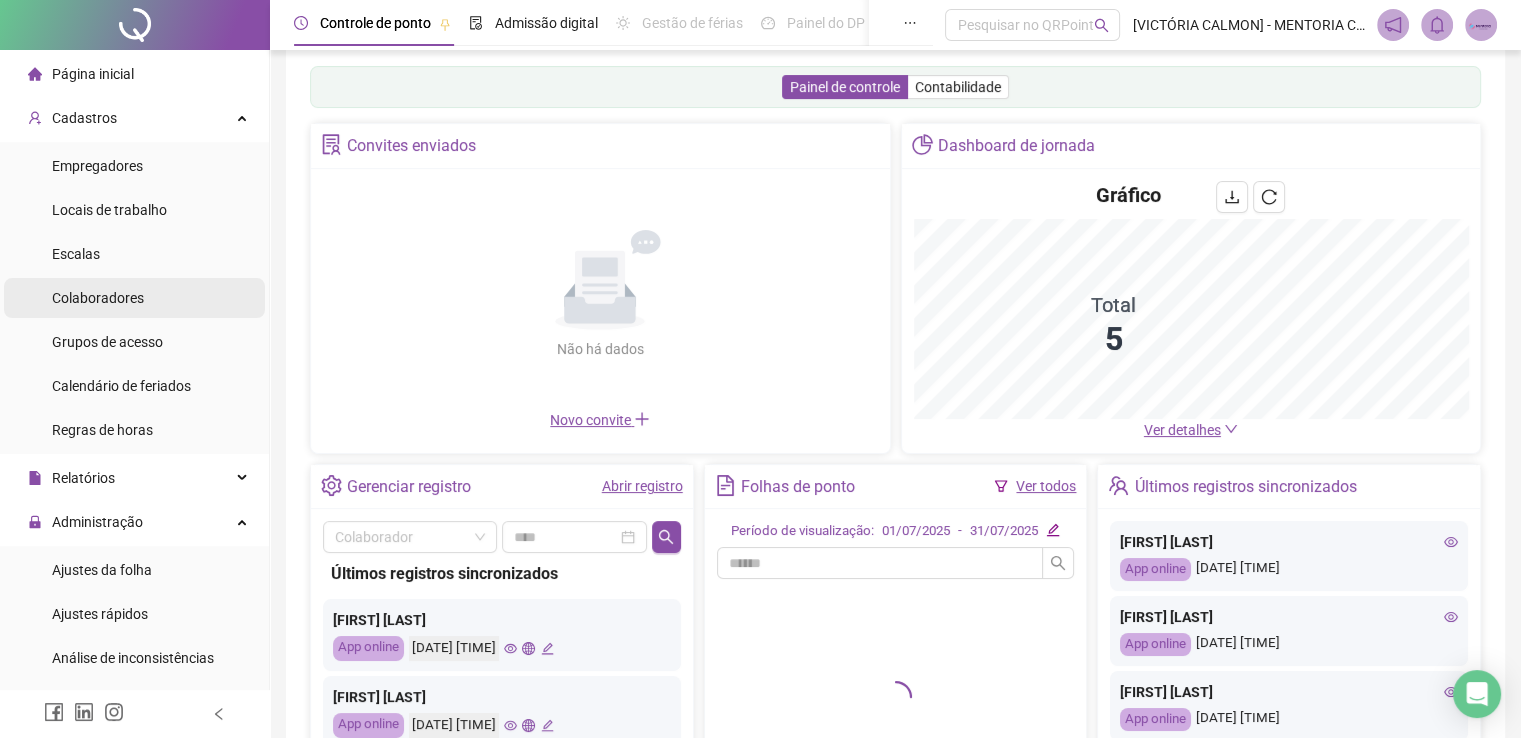 click on "Colaboradores" at bounding box center (98, 298) 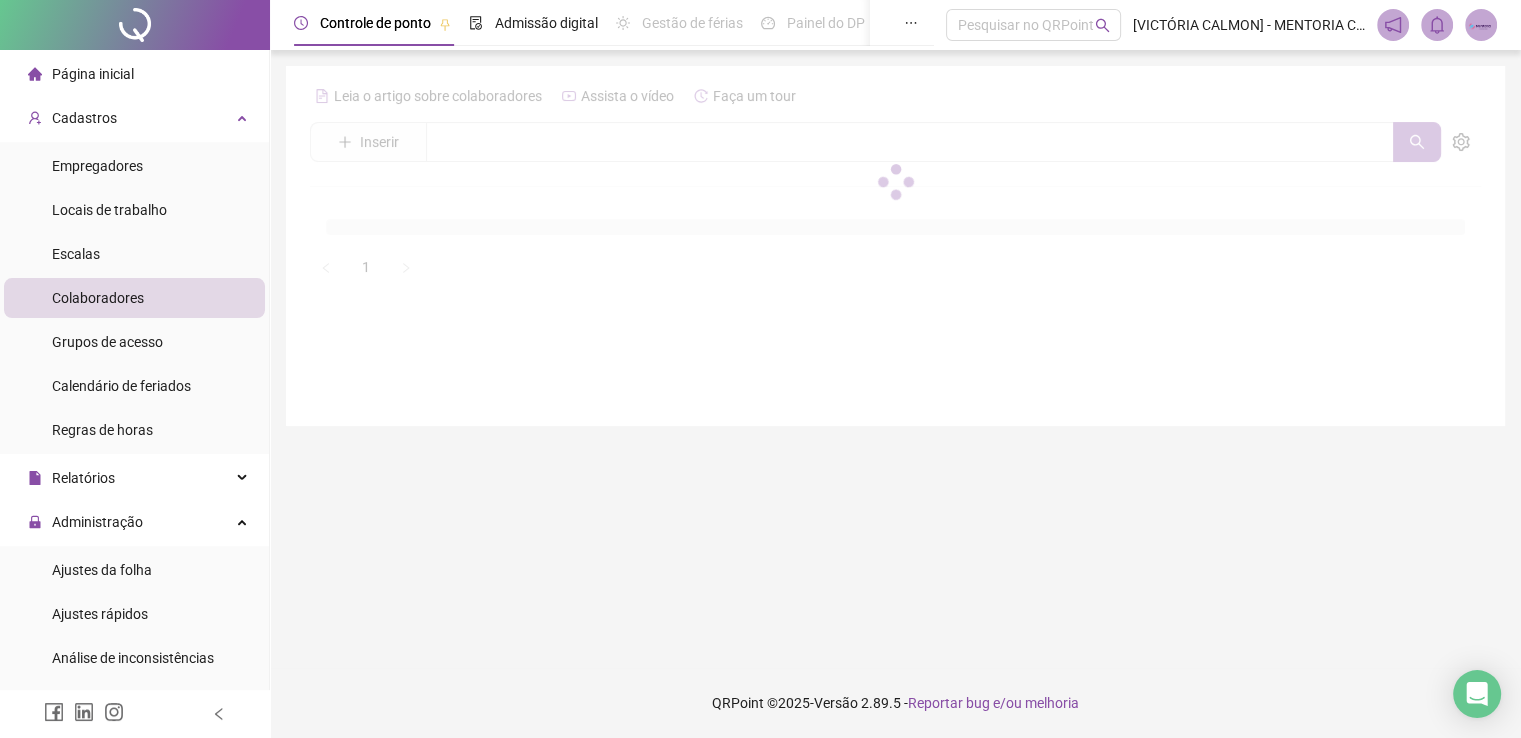 scroll, scrollTop: 0, scrollLeft: 0, axis: both 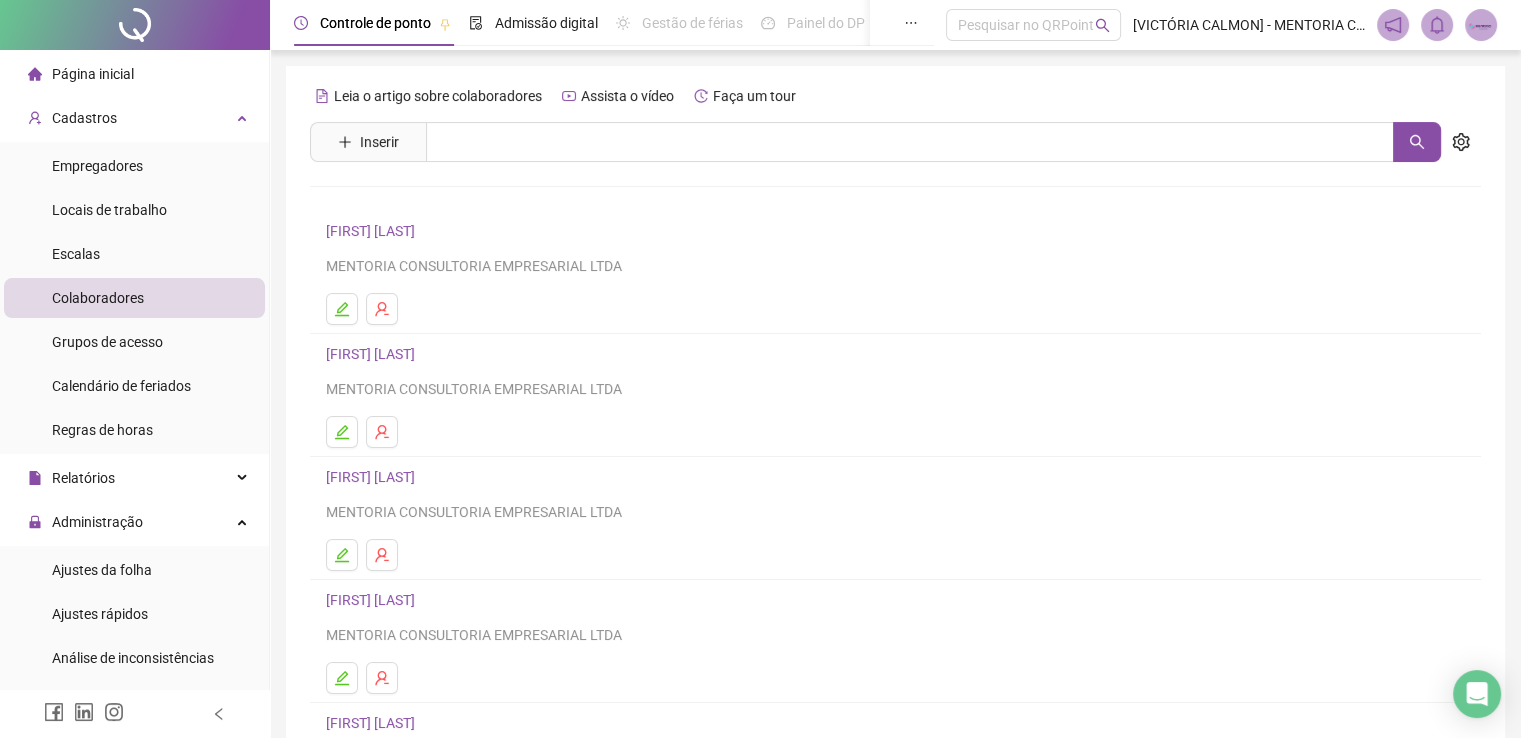 click on "[FIRST] [LAST] [LAST] [LAST]" at bounding box center [373, 600] 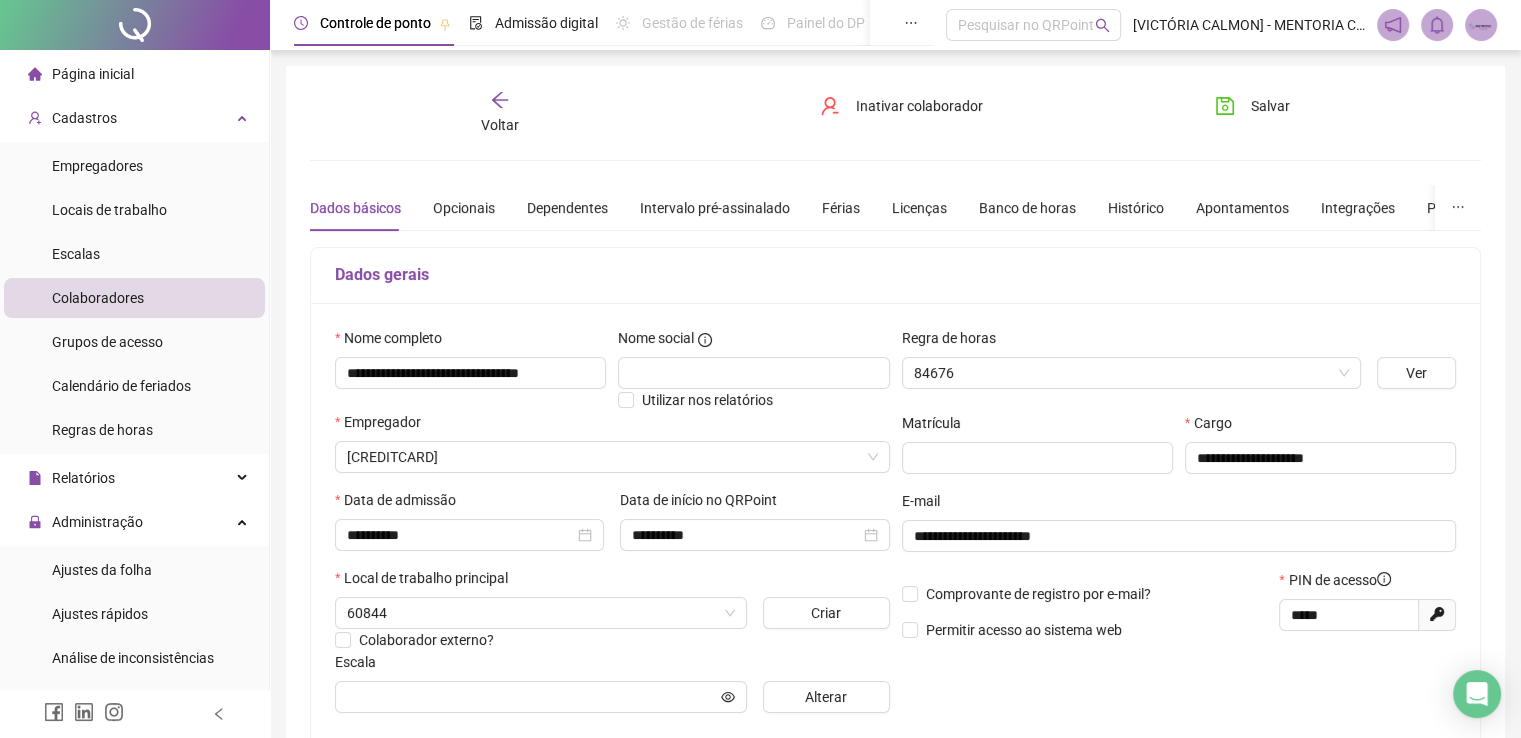 type on "**********" 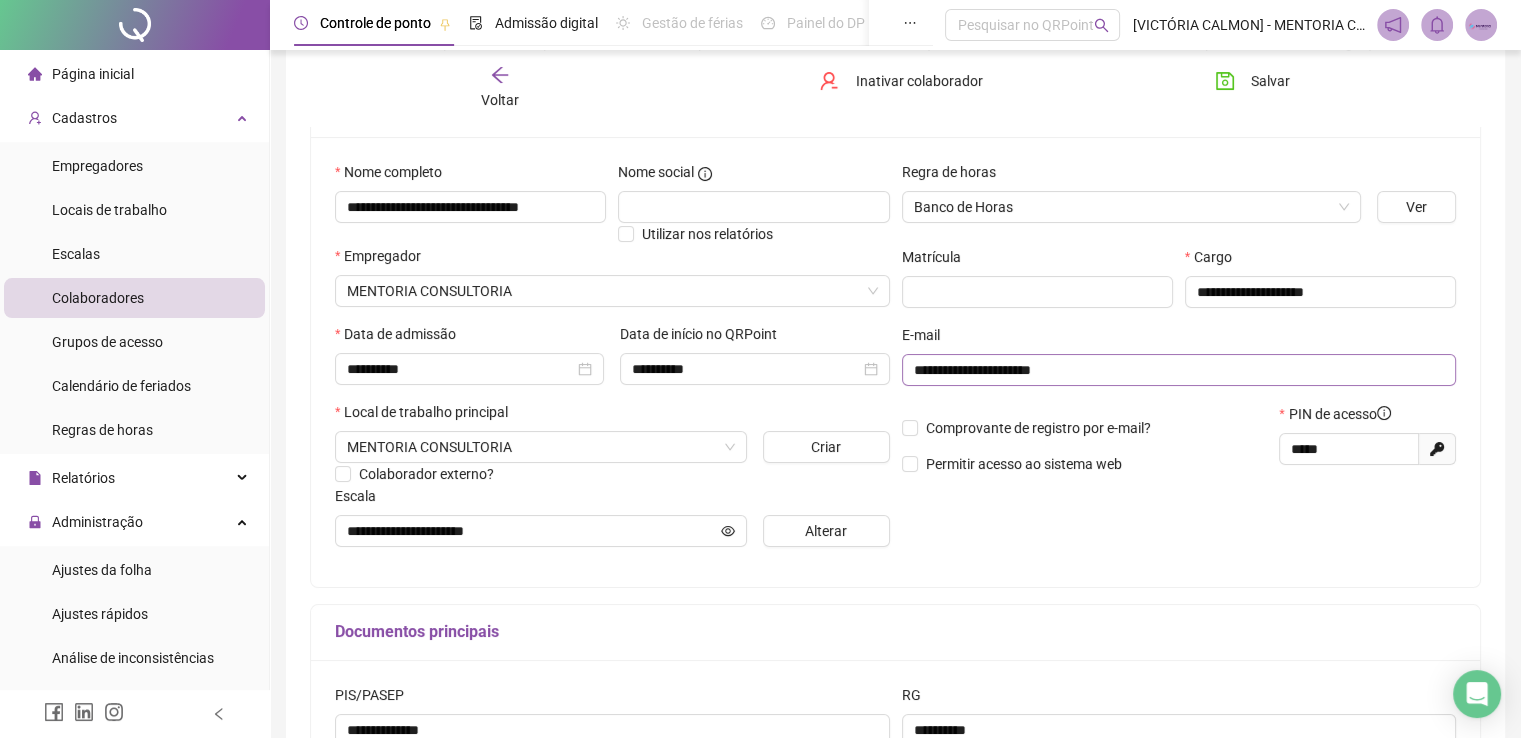 scroll, scrollTop: 200, scrollLeft: 0, axis: vertical 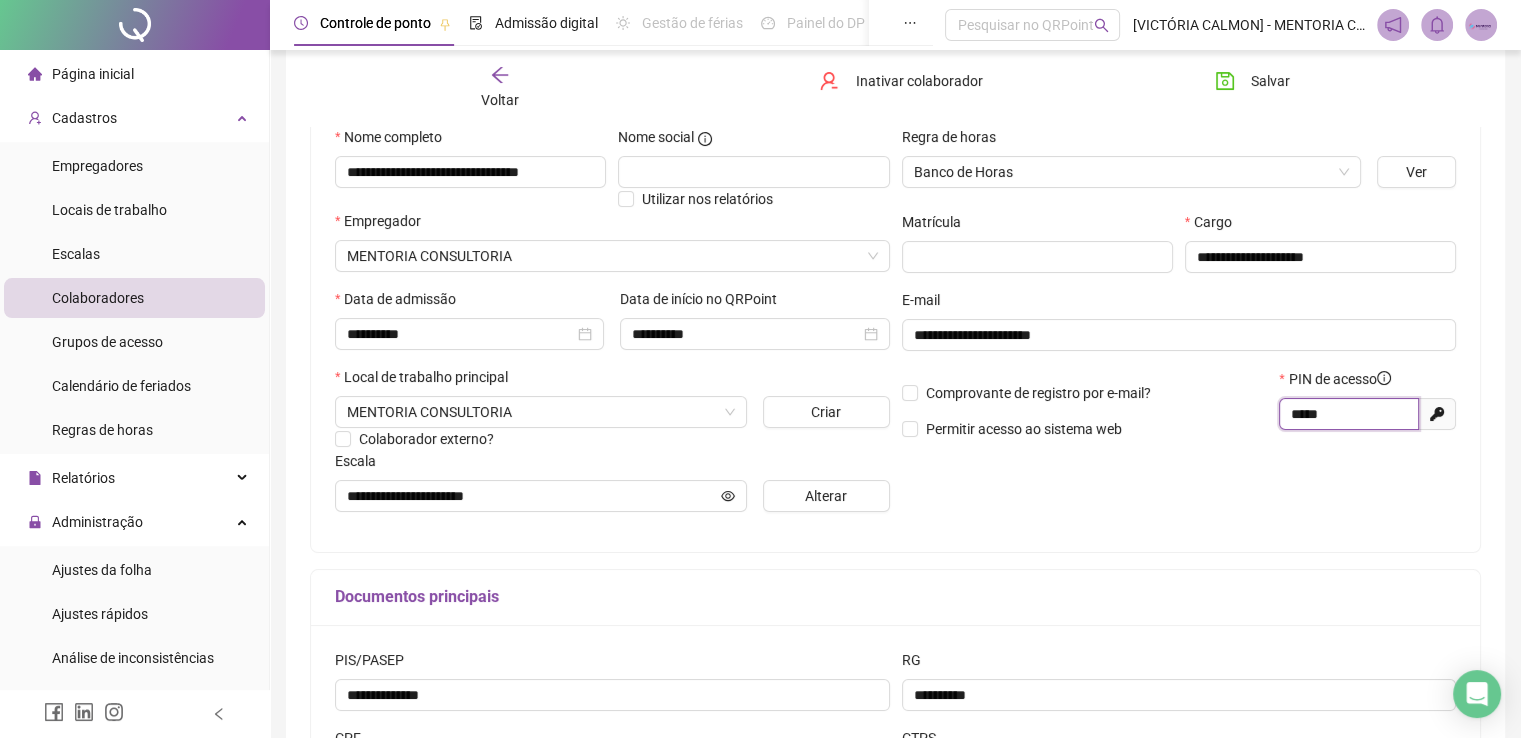 drag, startPoint x: 1332, startPoint y: 420, endPoint x: 1275, endPoint y: 405, distance: 58.940647 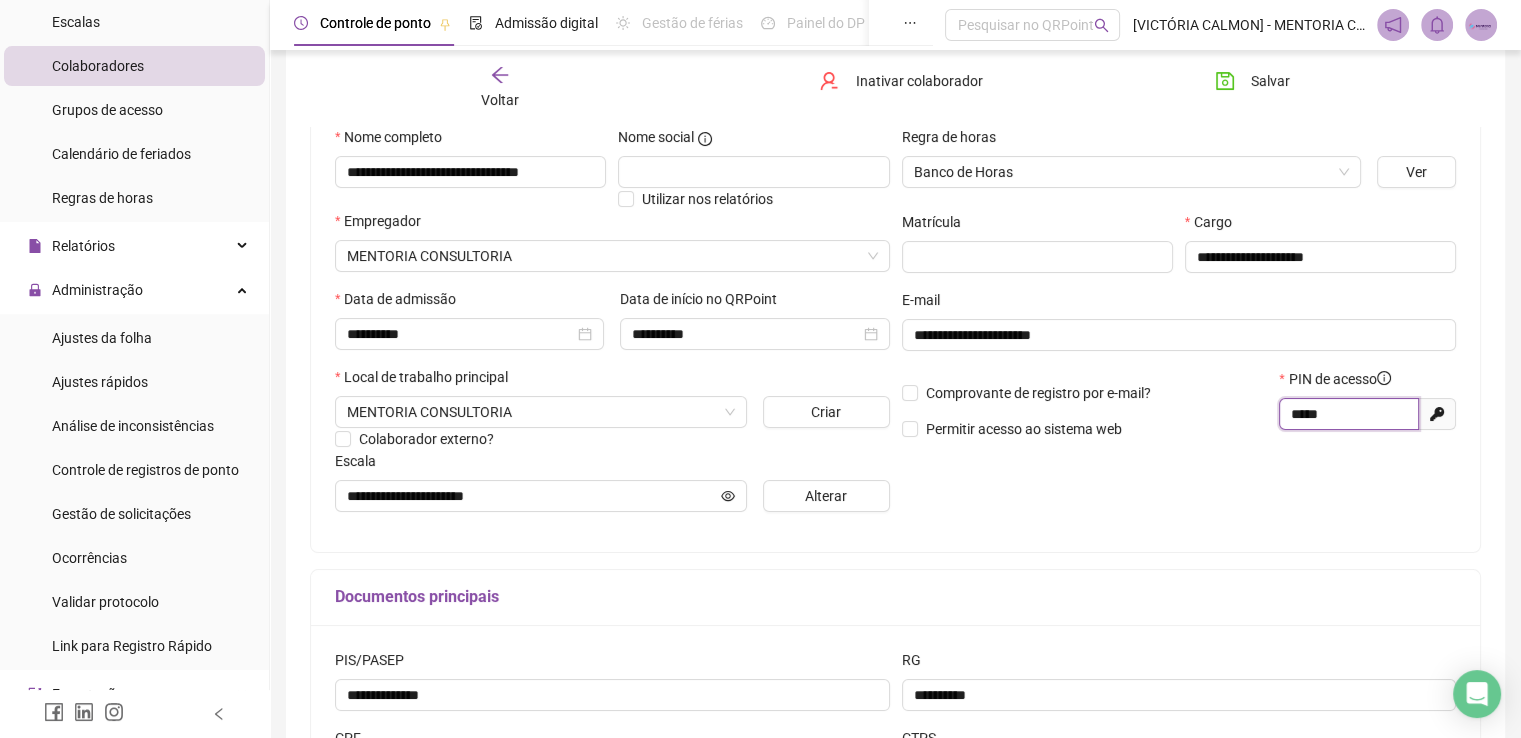 scroll, scrollTop: 476, scrollLeft: 0, axis: vertical 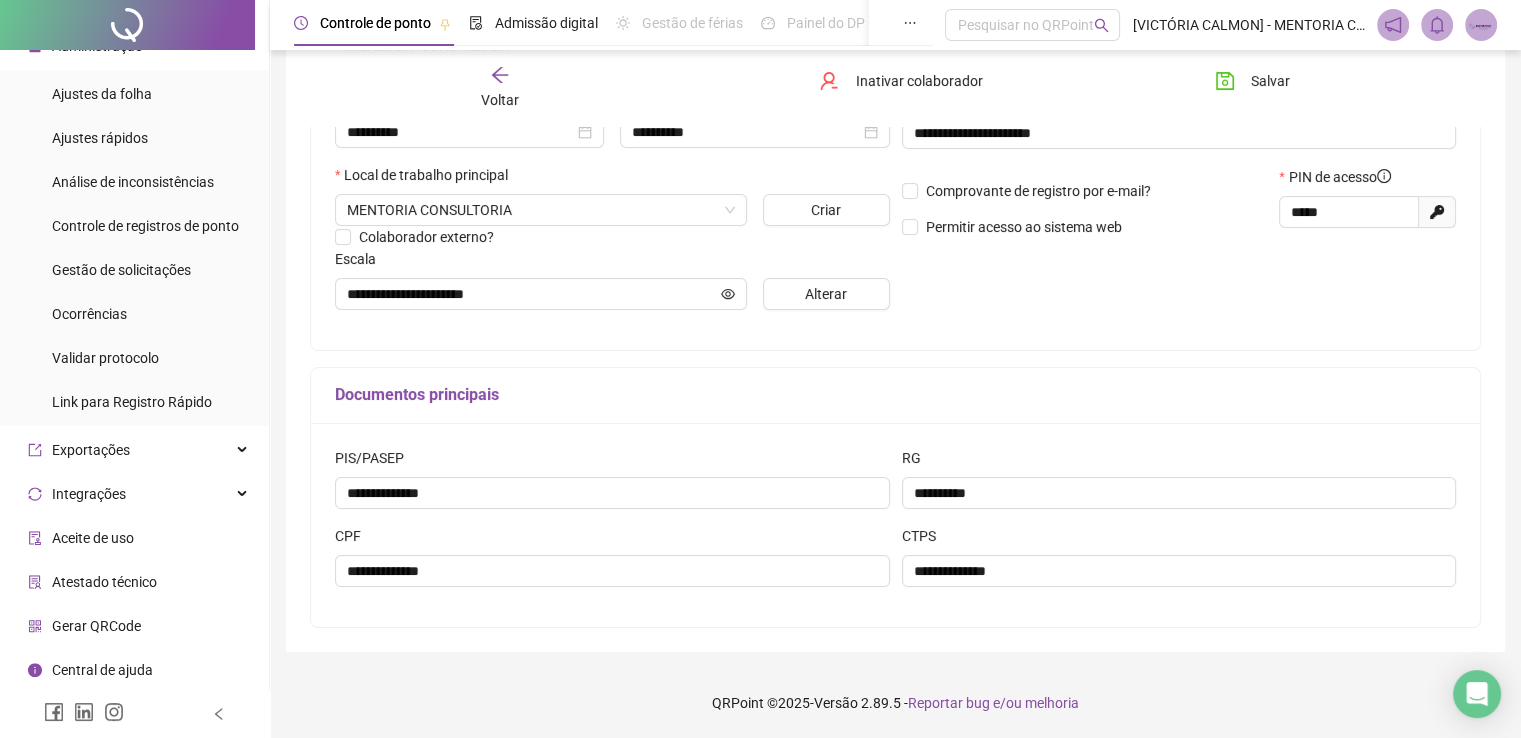 click on "Gerar QRCode" at bounding box center (96, 626) 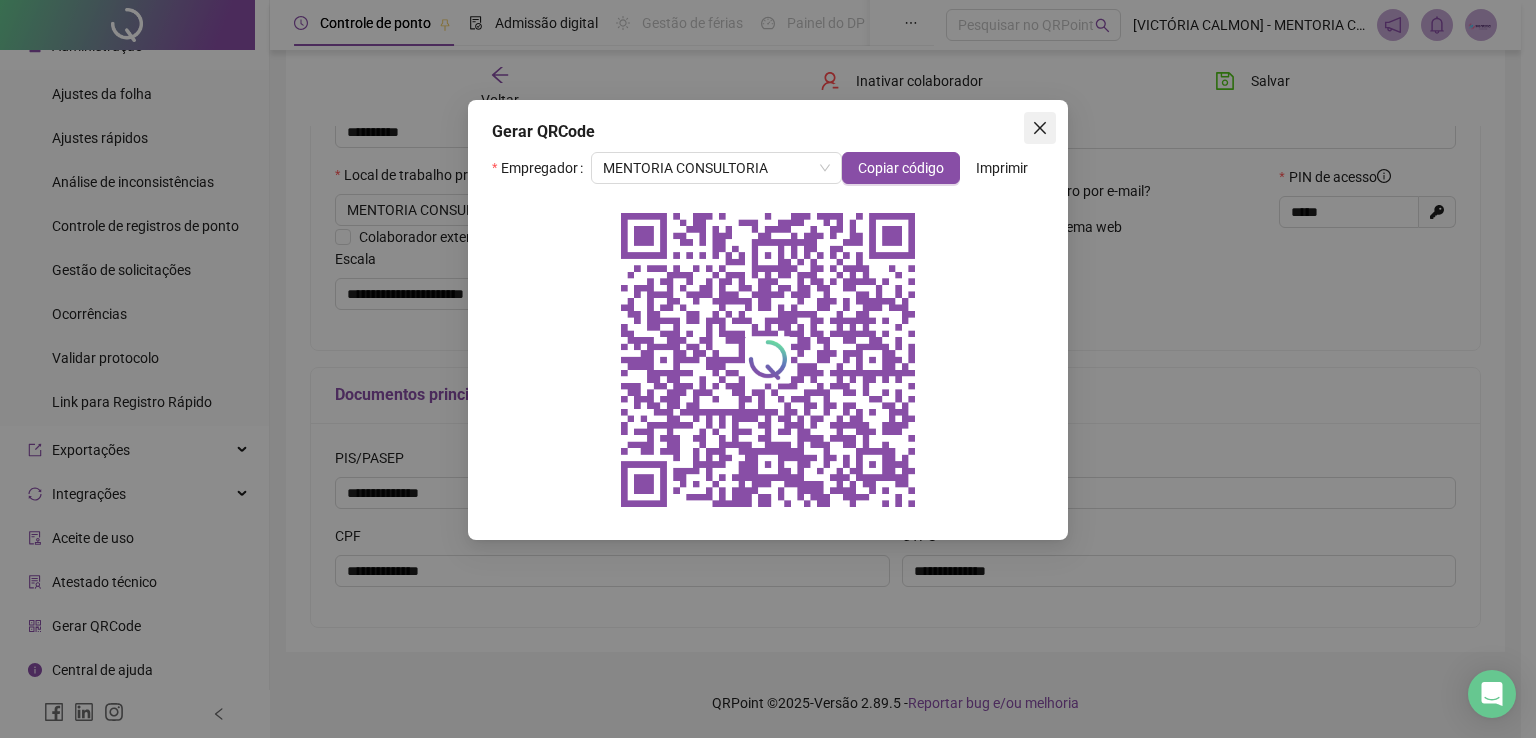 click 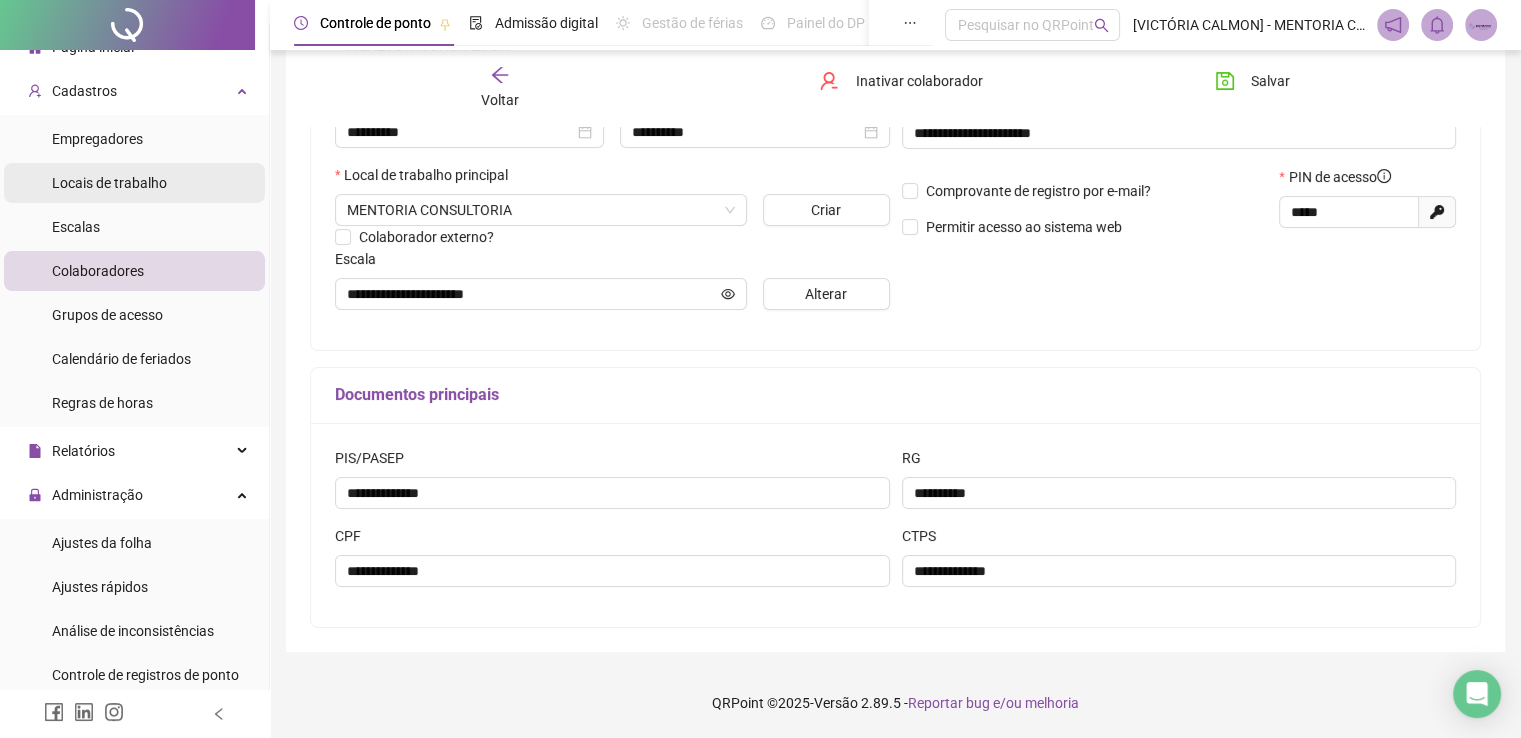 scroll, scrollTop: 0, scrollLeft: 0, axis: both 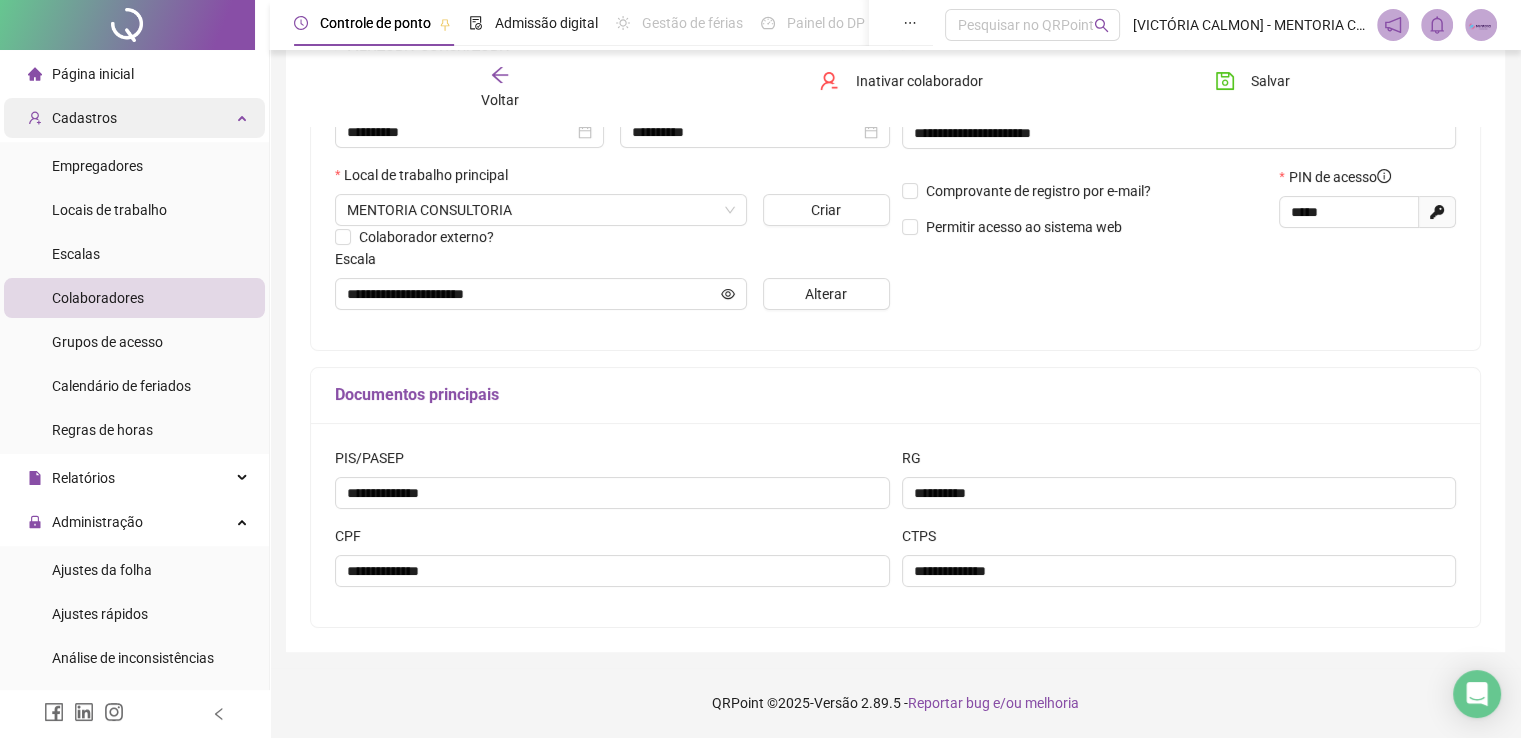 click on "Cadastros" at bounding box center [84, 118] 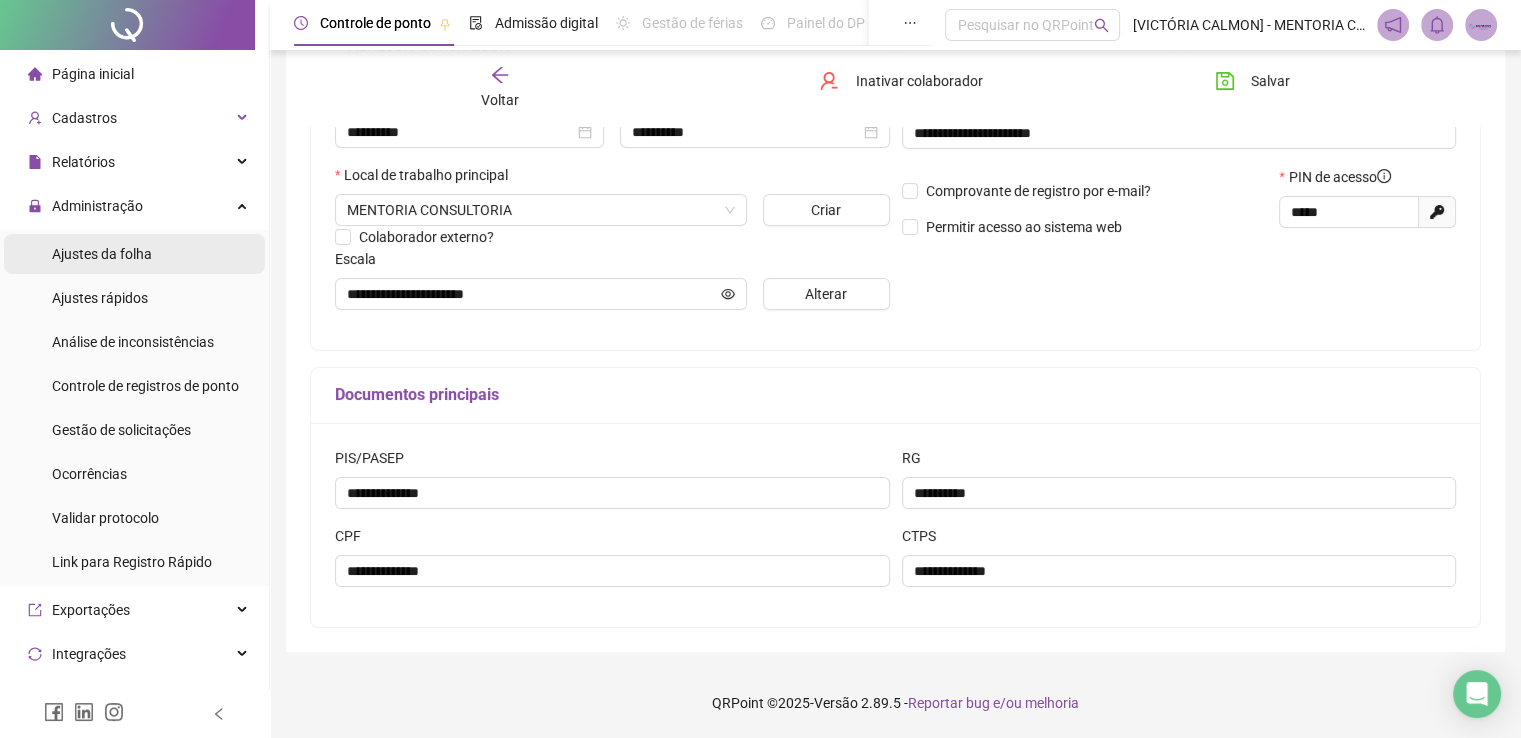 click on "Ajustes da folha" at bounding box center (102, 254) 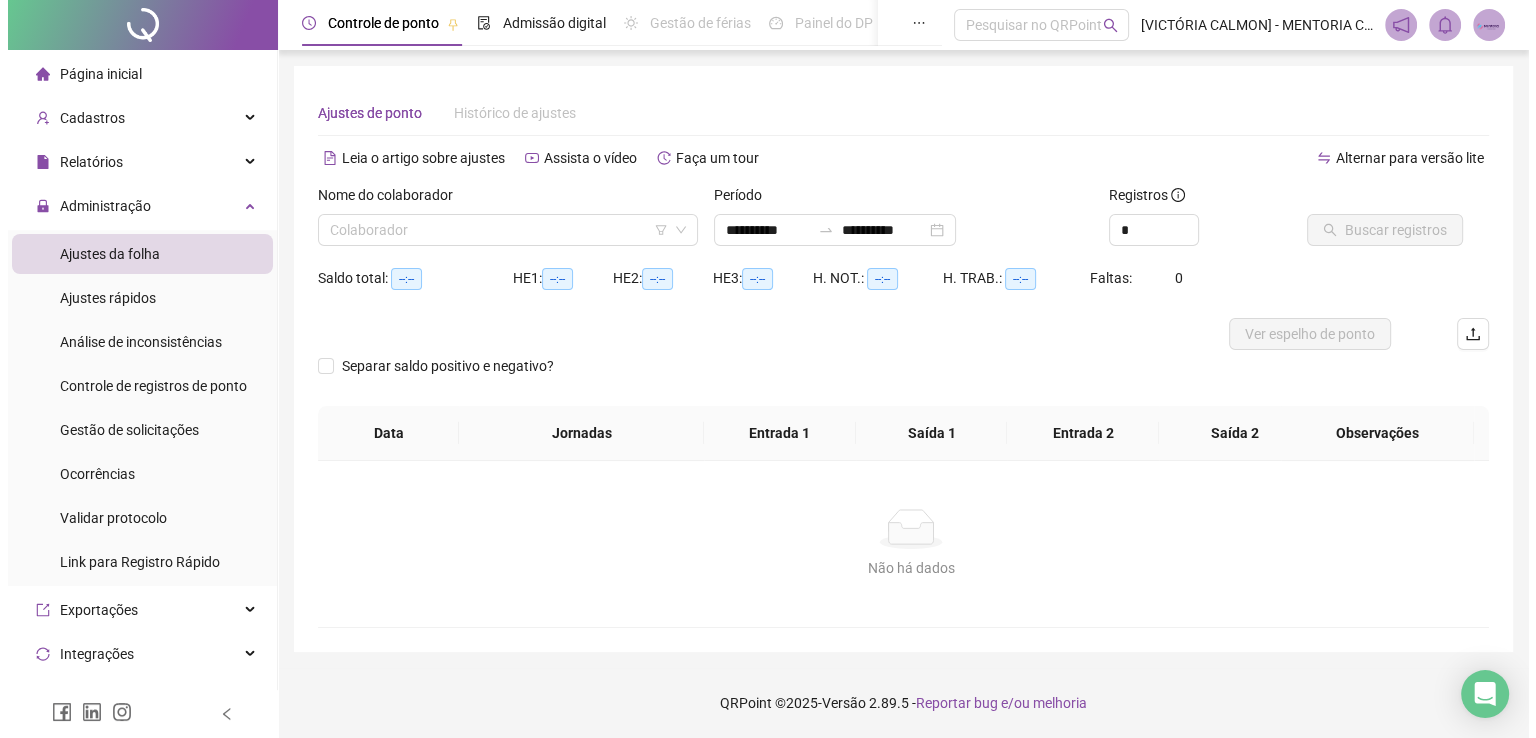 scroll, scrollTop: 0, scrollLeft: 0, axis: both 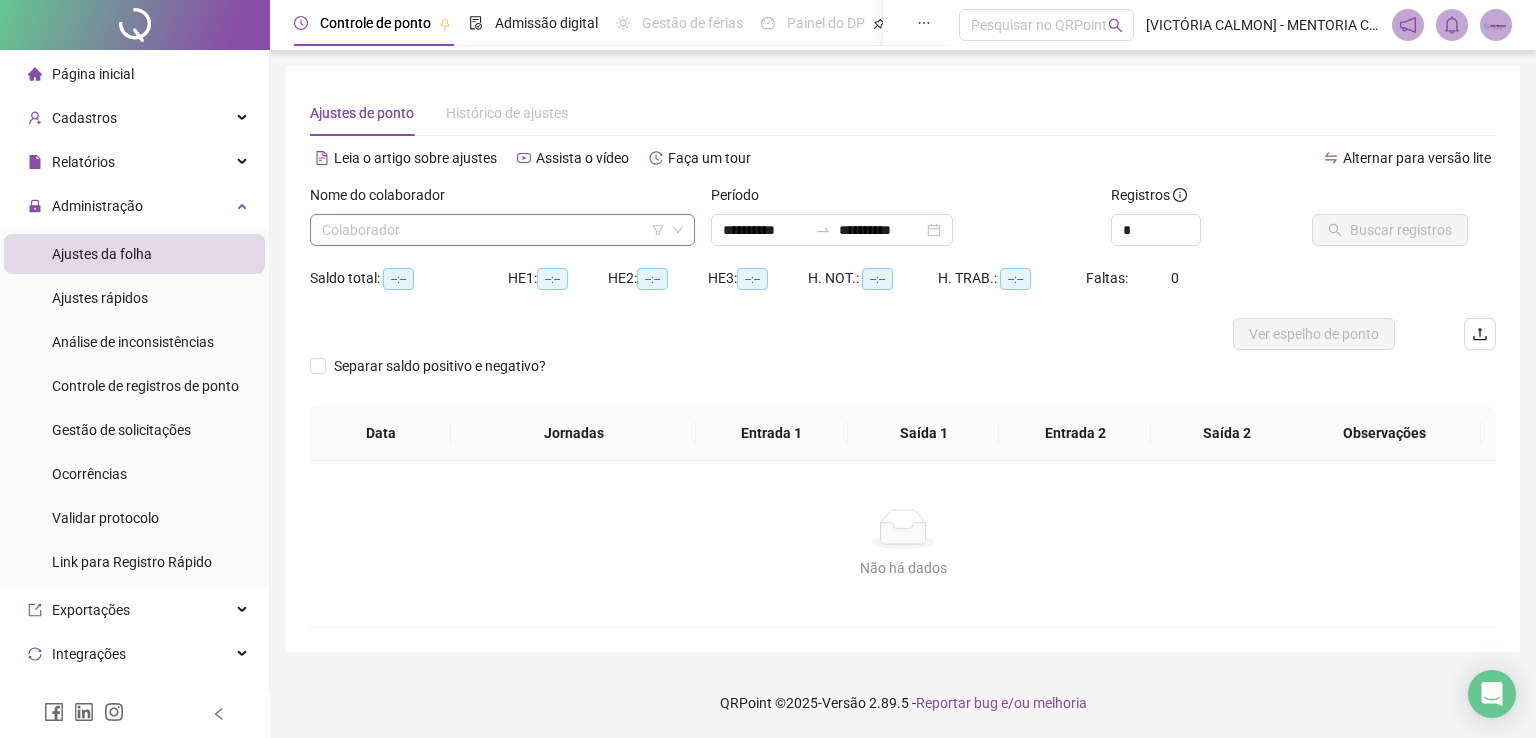 click at bounding box center (493, 230) 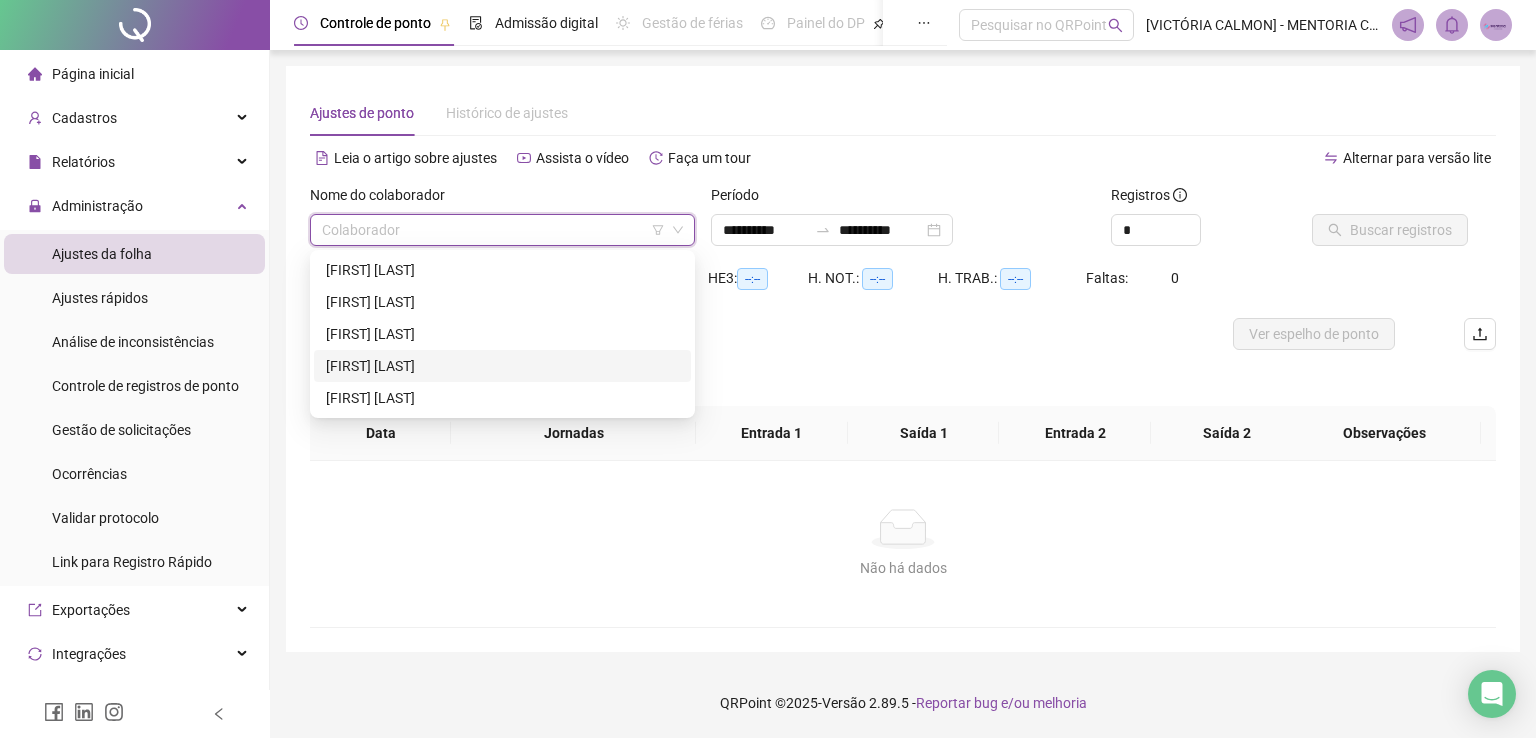 click on "[FIRST] [LAST] [LAST] [LAST]" at bounding box center (502, 366) 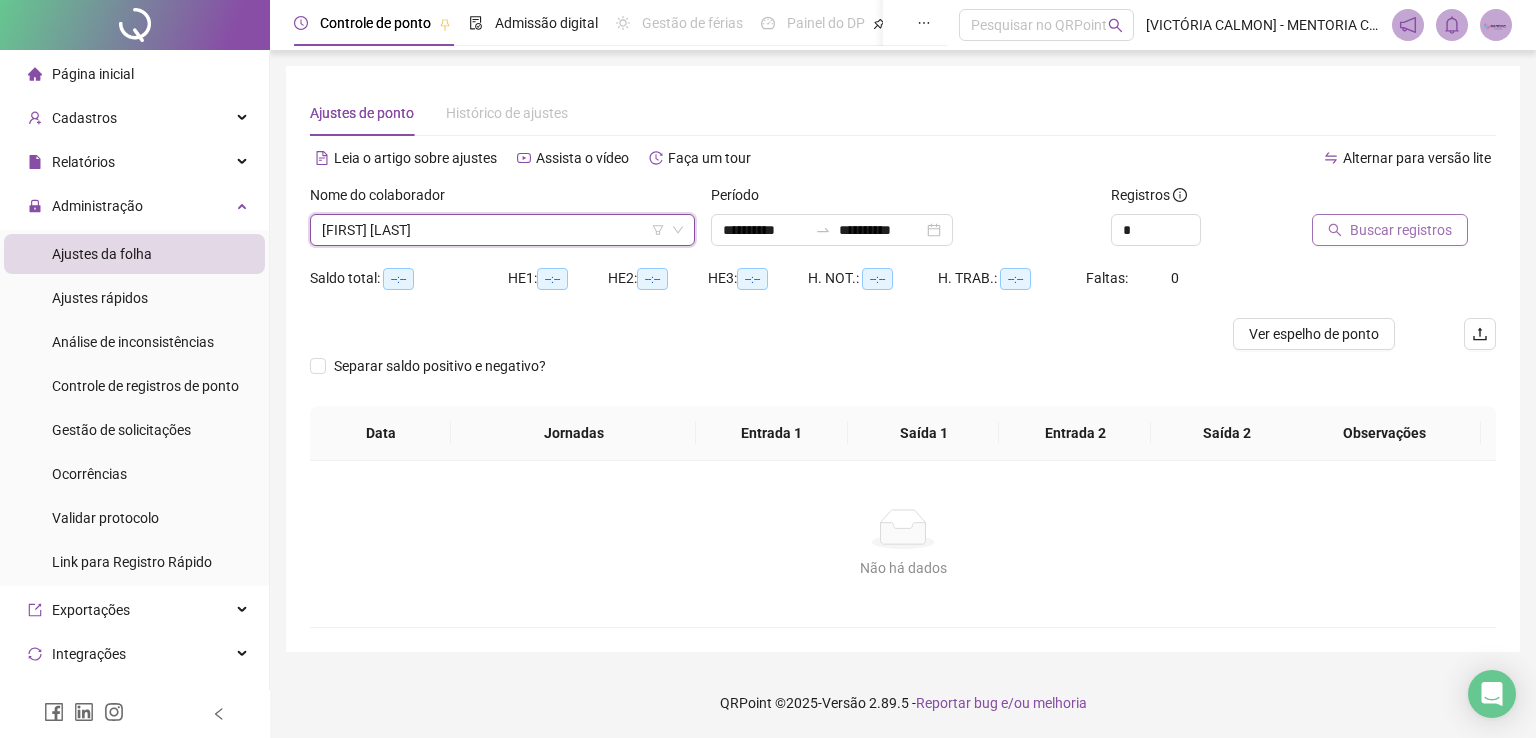 click on "Buscar registros" at bounding box center (1401, 230) 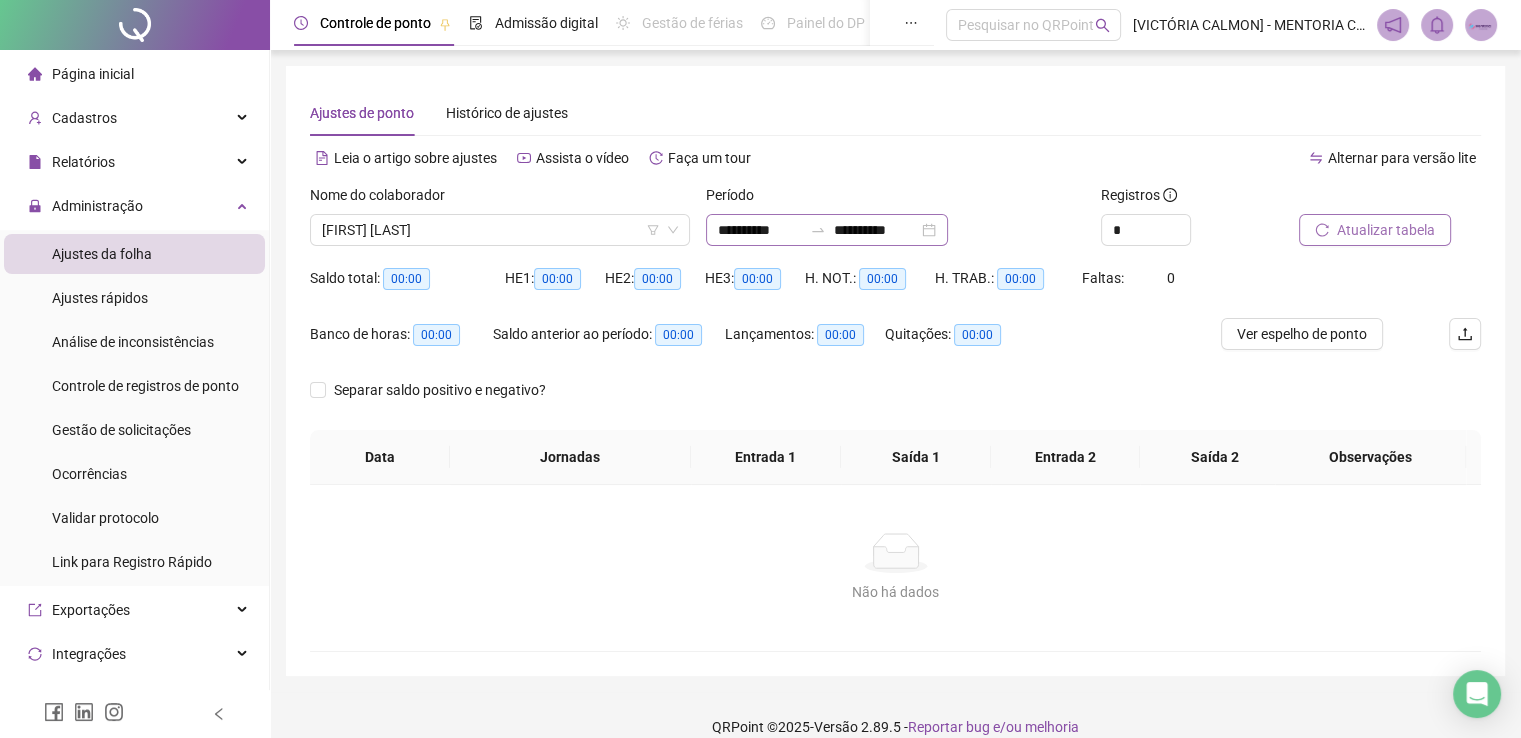 click on "**********" at bounding box center [827, 230] 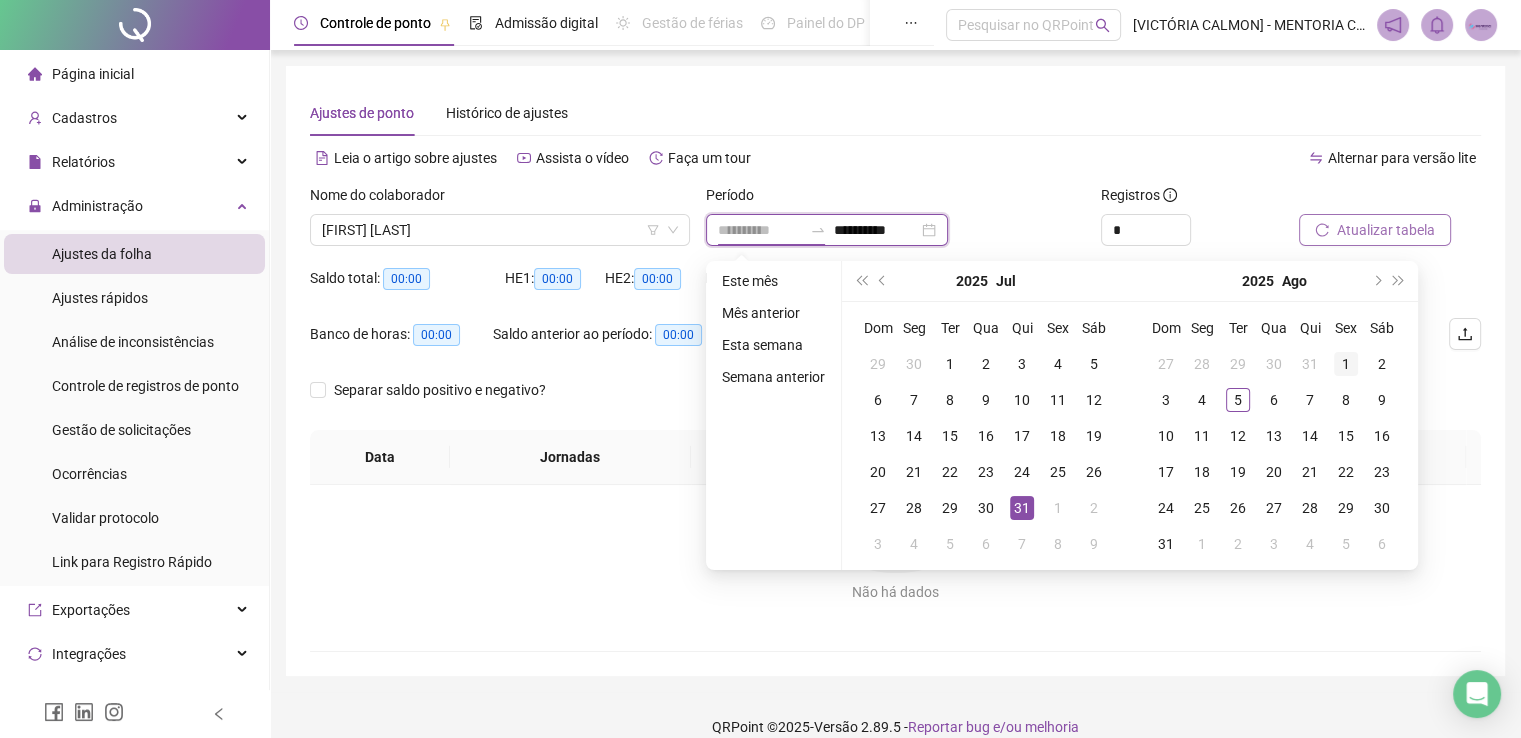 type on "**********" 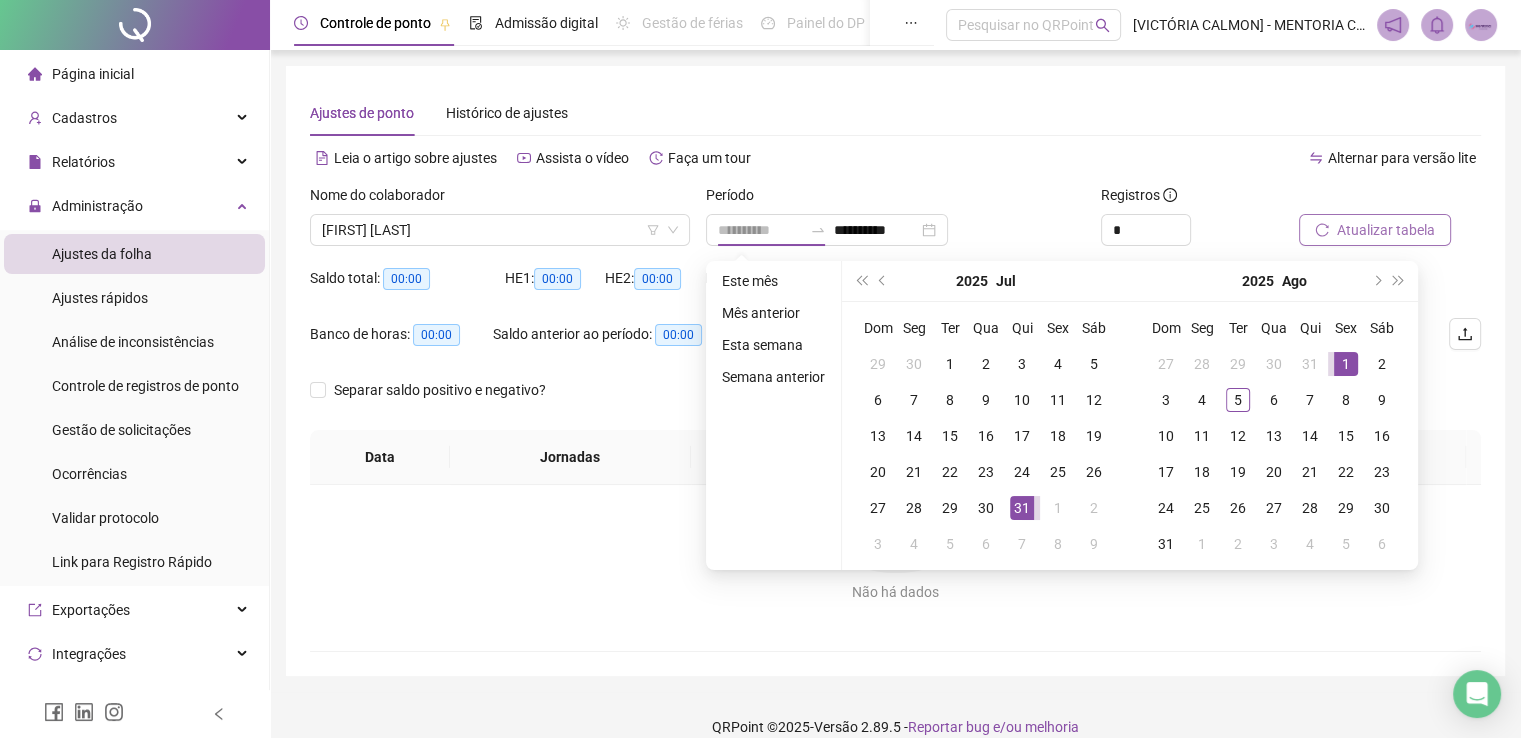 click on "1" at bounding box center (1346, 364) 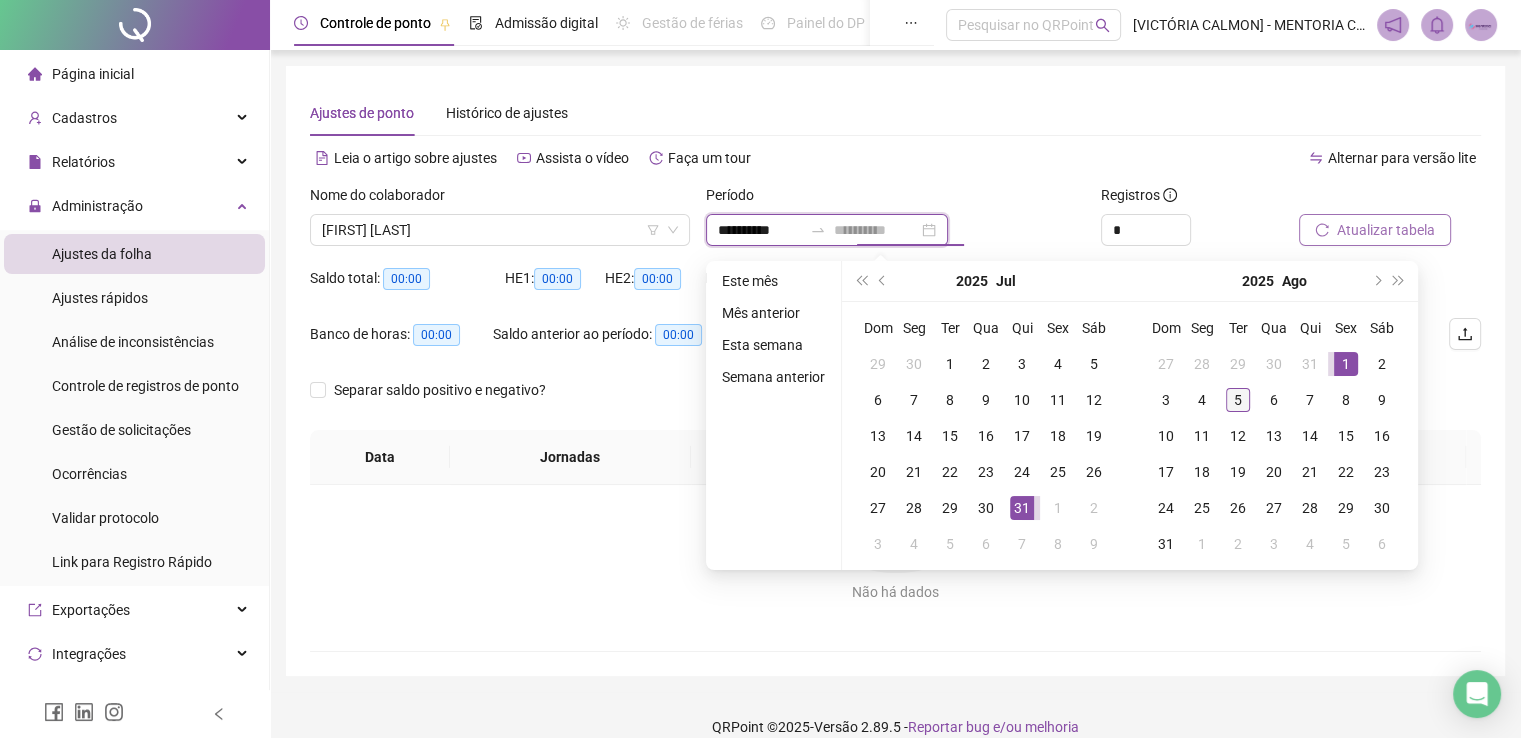 type on "**********" 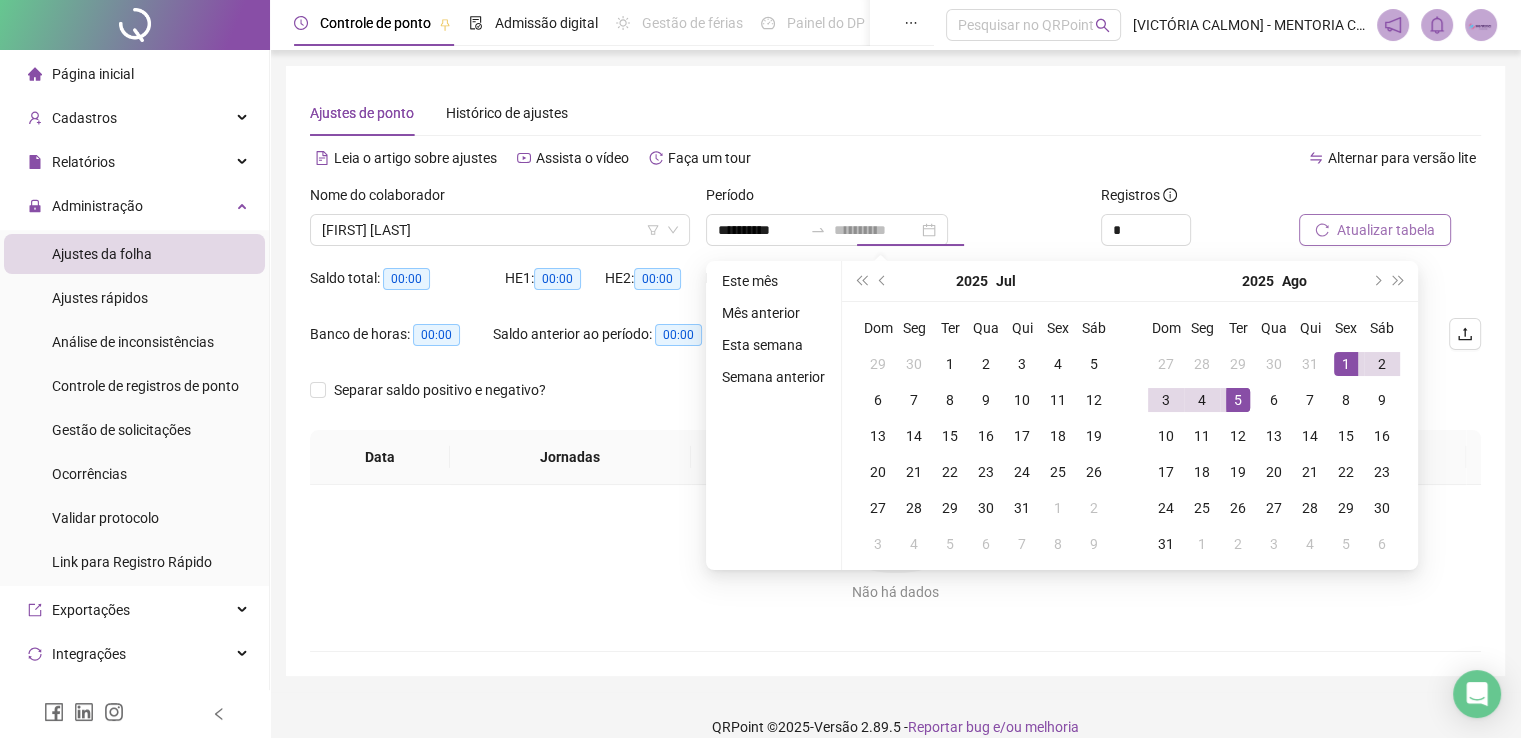 click on "5" at bounding box center [1238, 400] 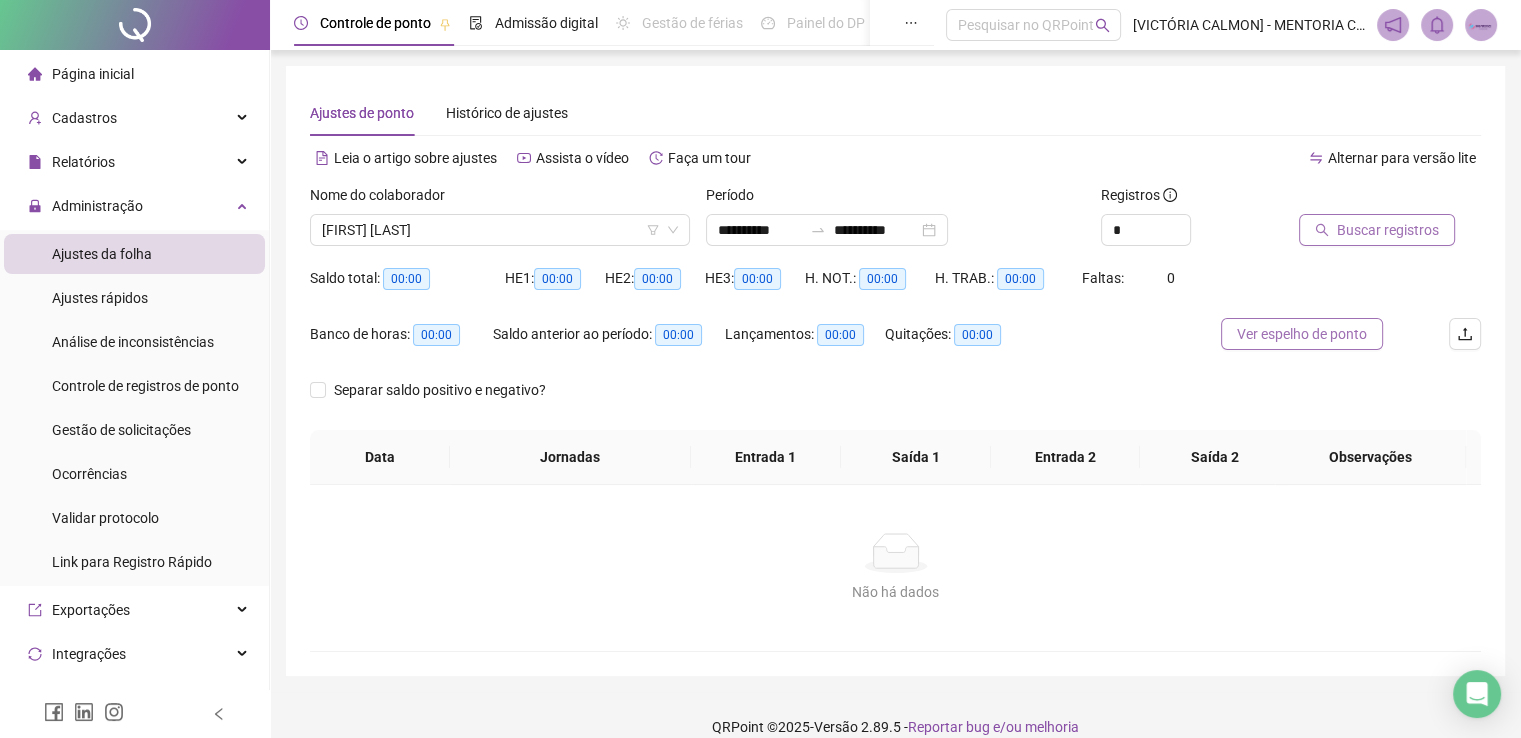 click on "Ver espelho de ponto" at bounding box center [1302, 334] 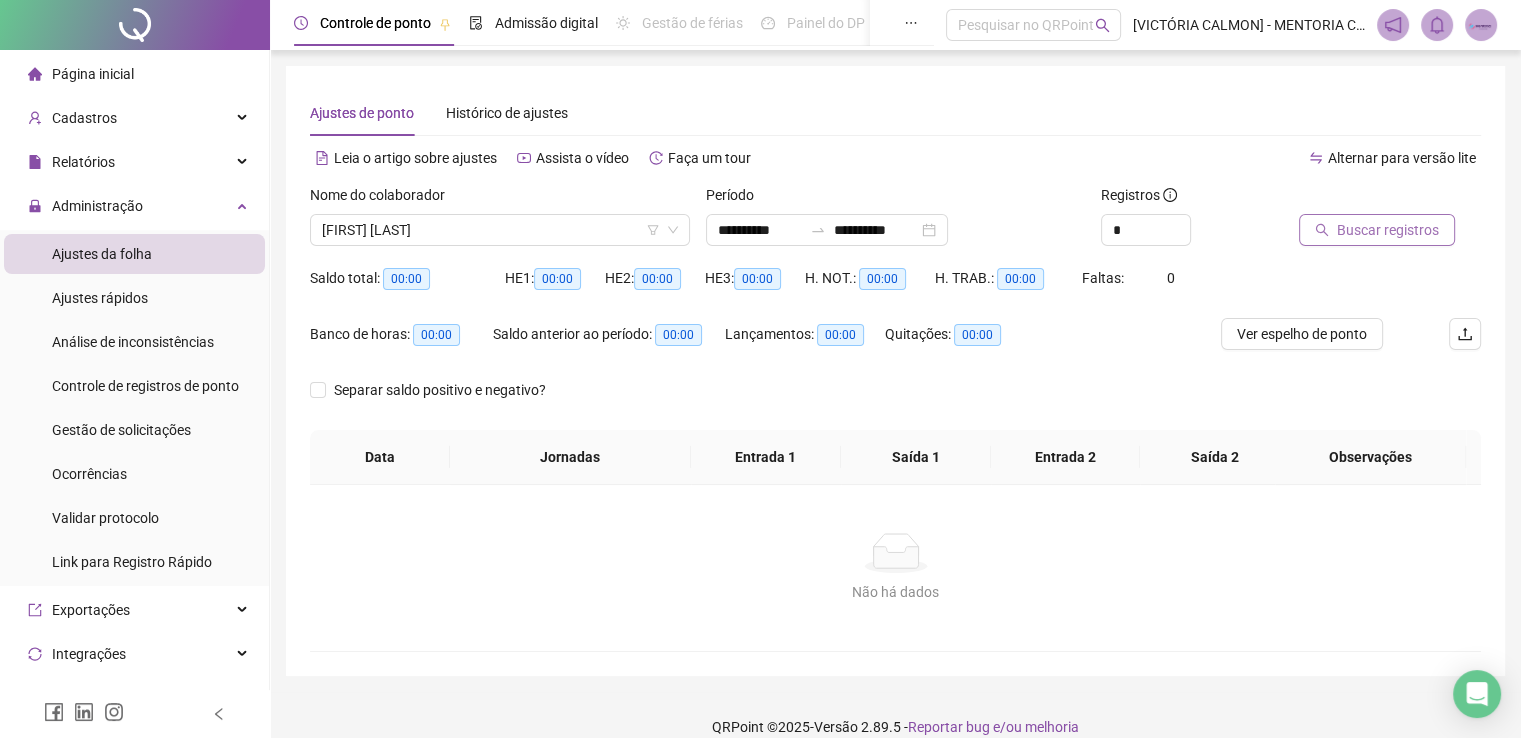 click on "Buscar registros" at bounding box center (1388, 230) 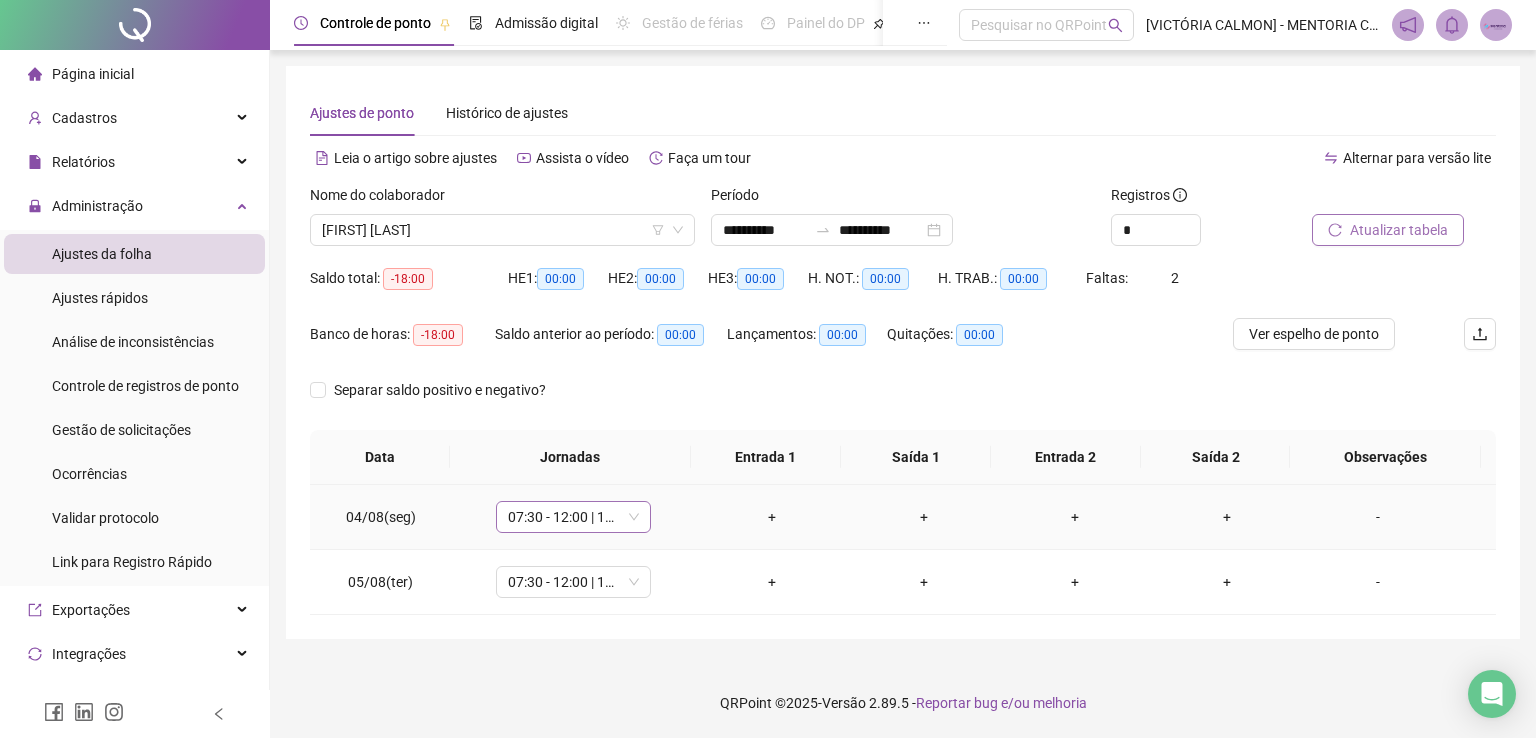 click on "07:30 - 12:00 | 13:00 - 17:30" at bounding box center [573, 517] 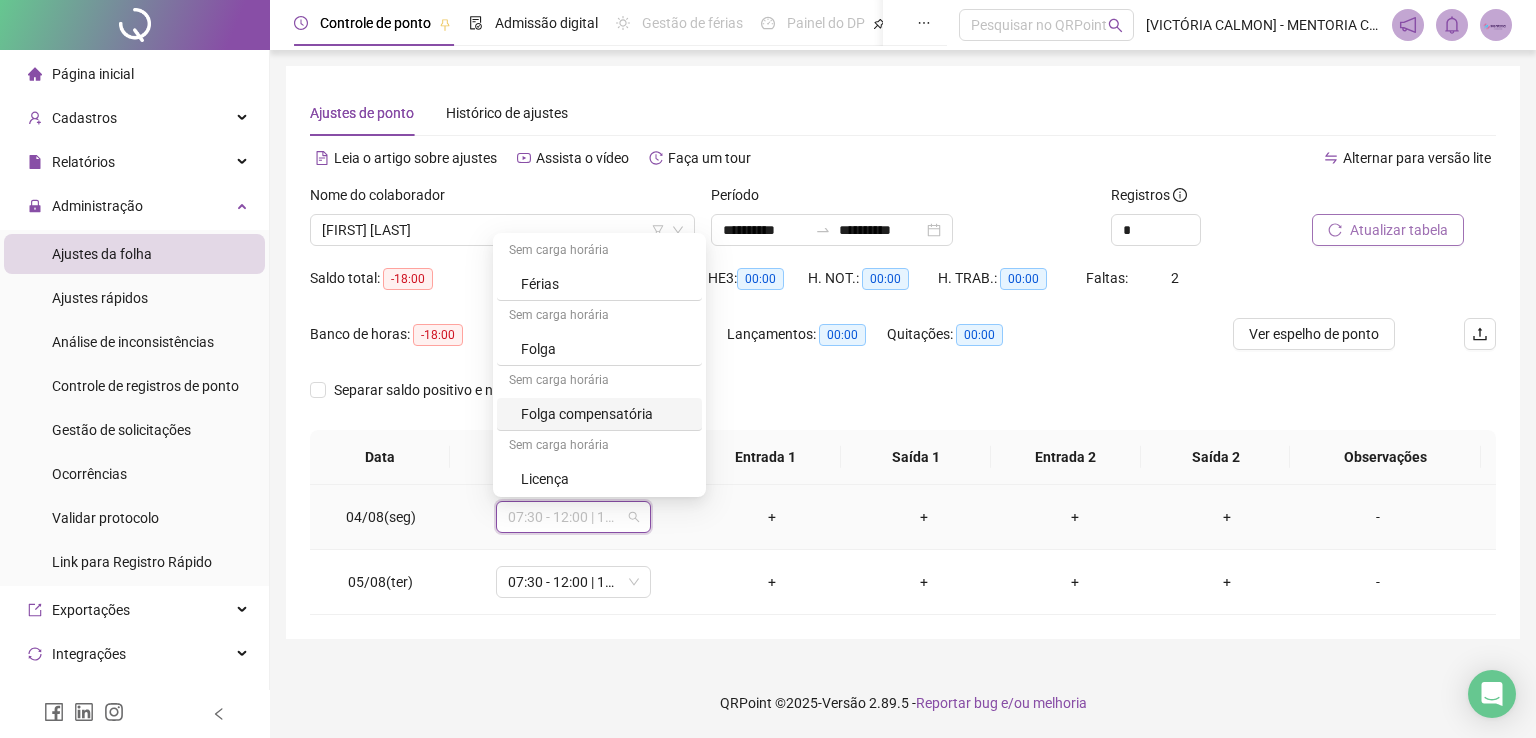 scroll, scrollTop: 356, scrollLeft: 0, axis: vertical 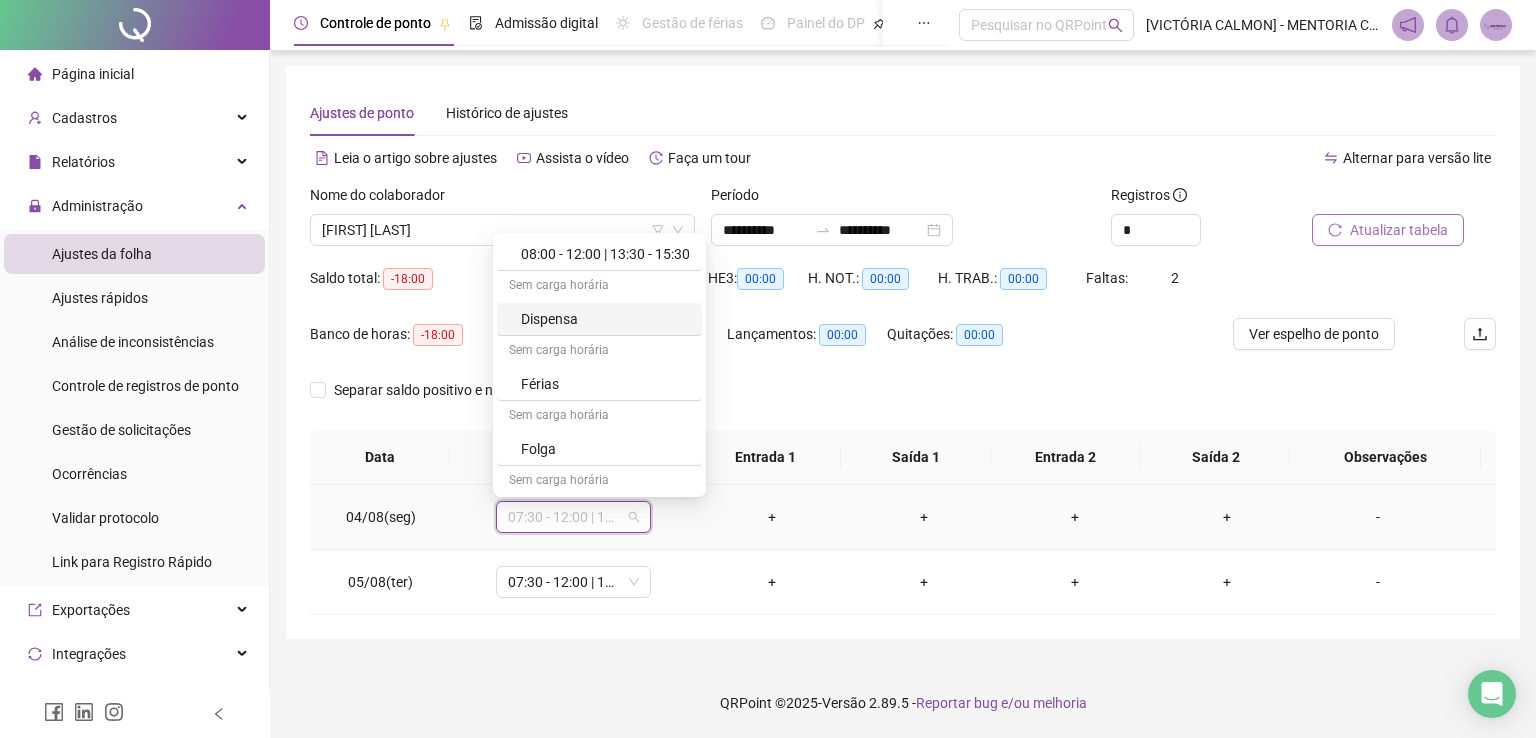 click on "Dispensa" at bounding box center [605, 319] 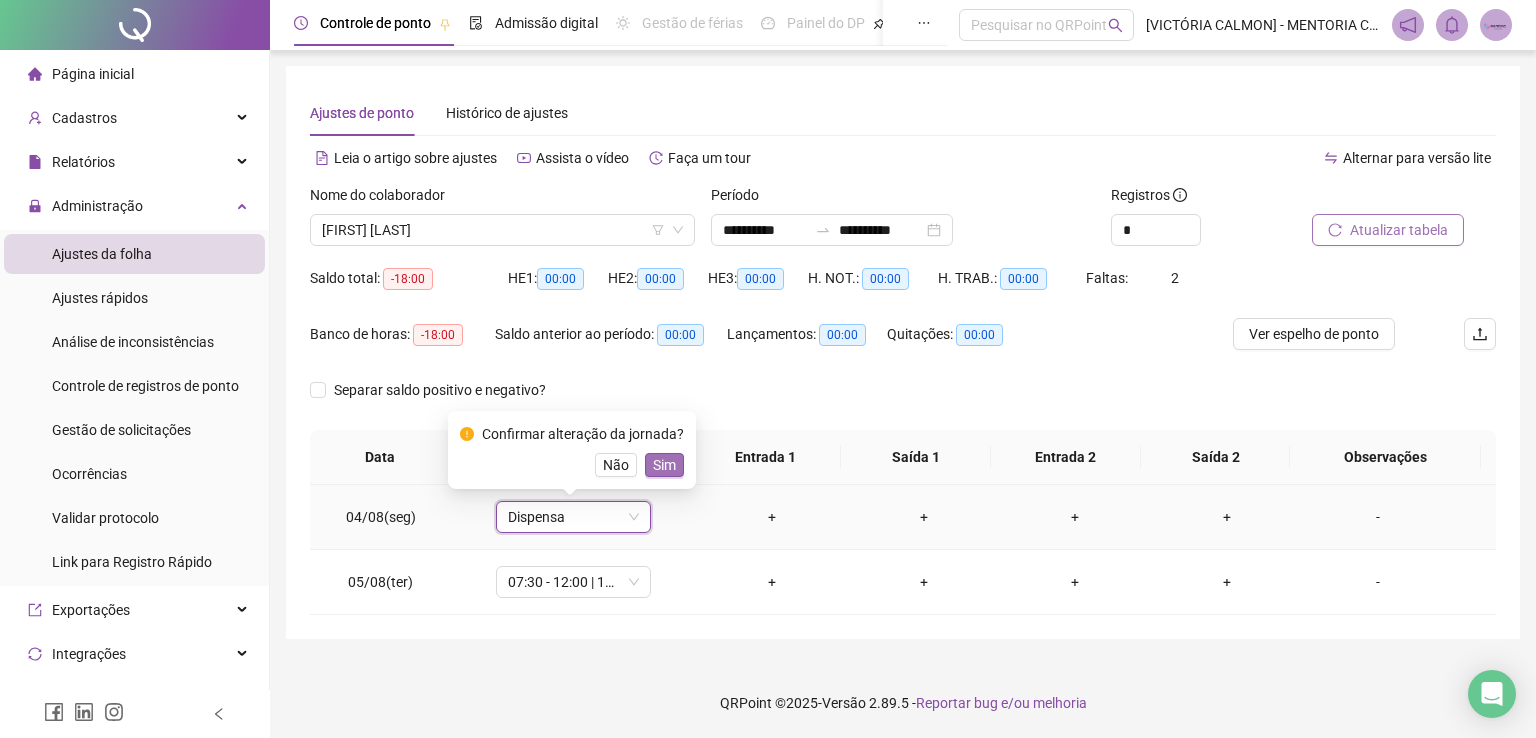 click on "Sim" at bounding box center (664, 465) 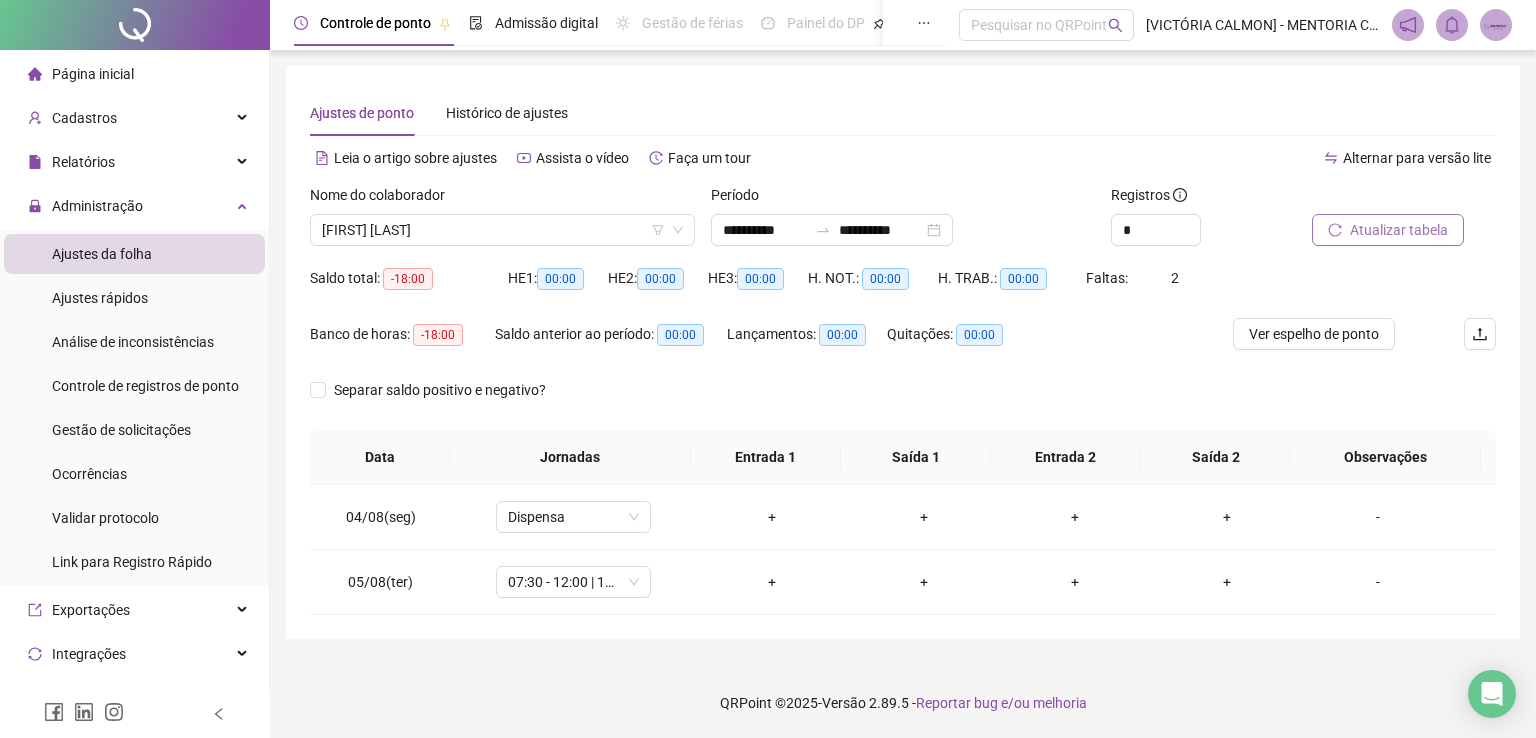 click on "Página inicial" at bounding box center (81, 74) 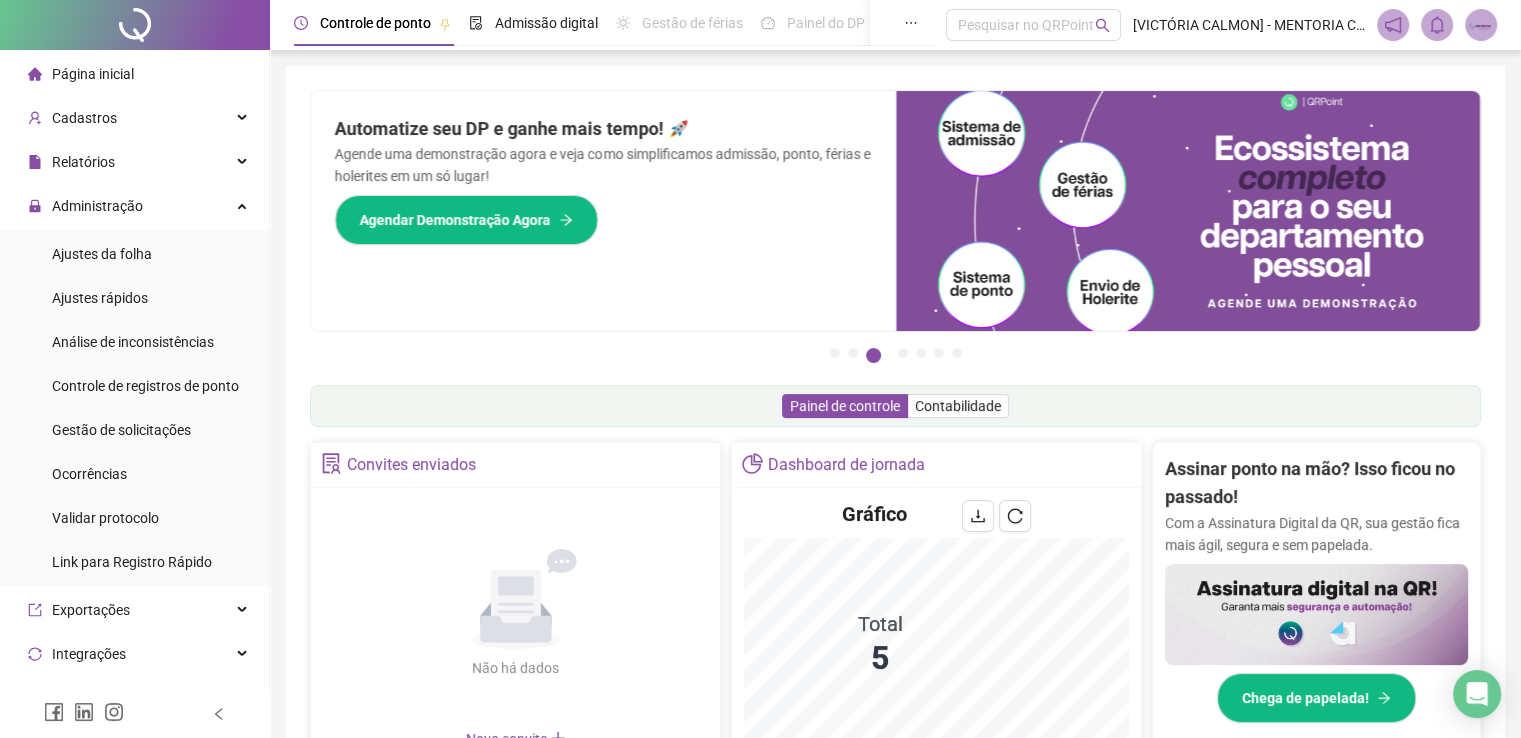 click on "Painel de controle Contabilidade" at bounding box center (895, 406) 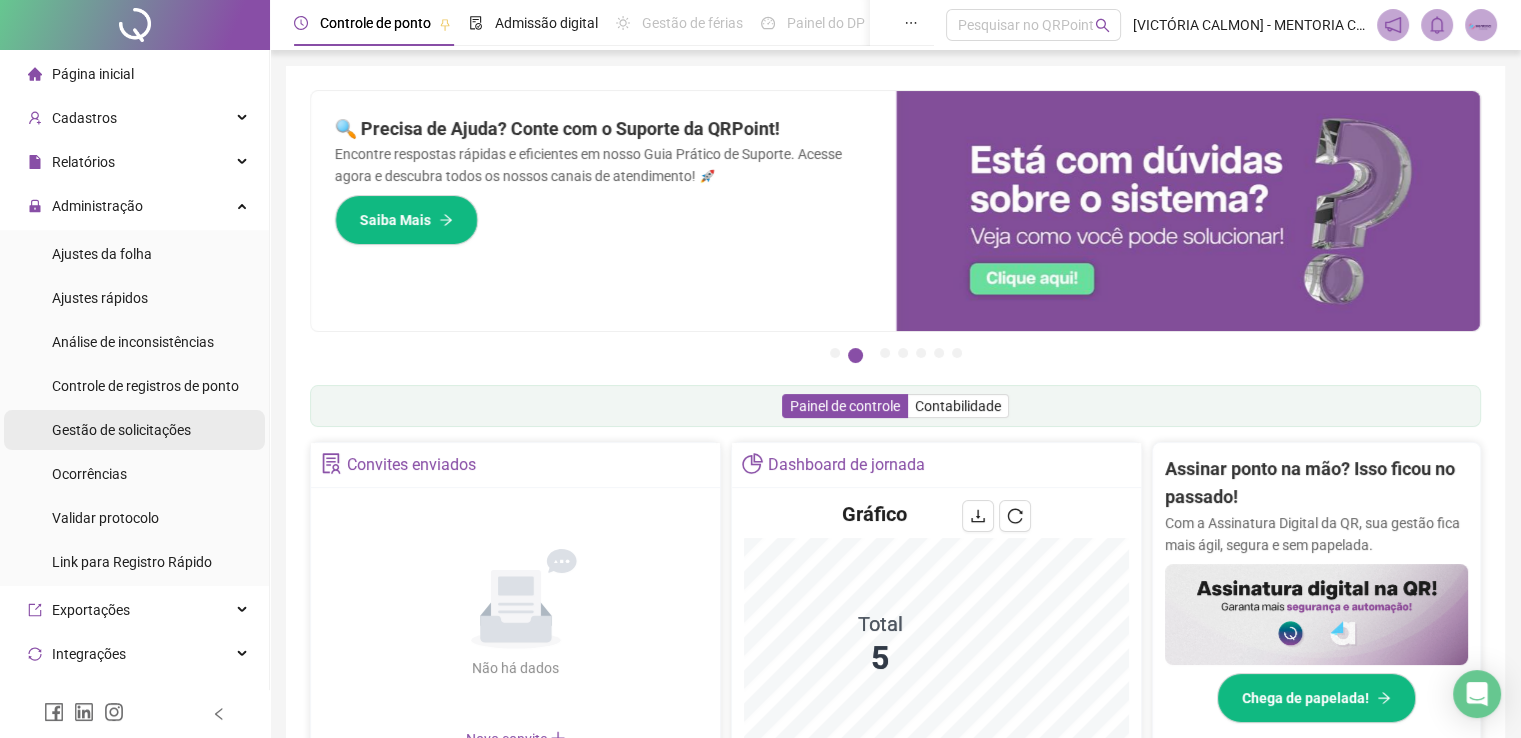click on "Gestão de solicitações" at bounding box center (121, 430) 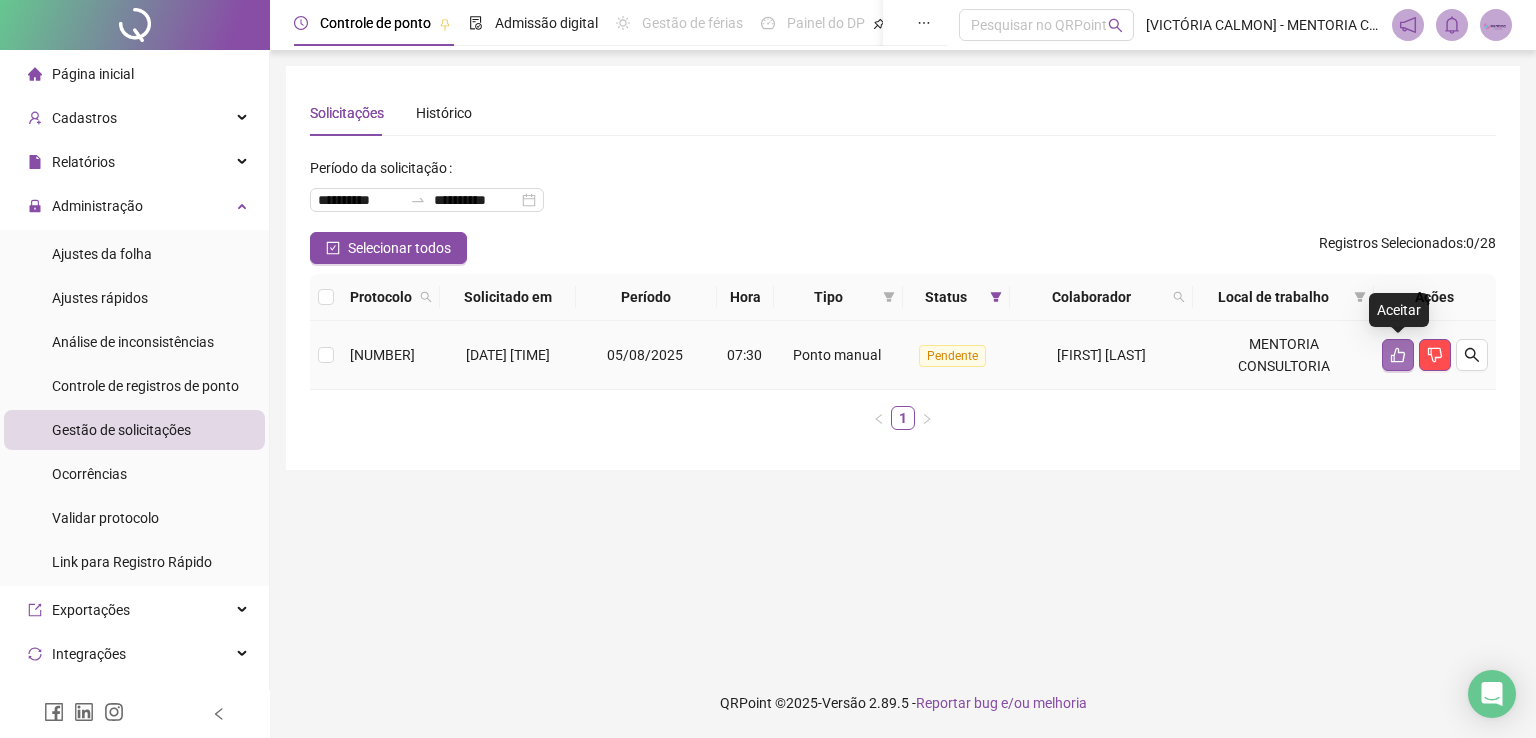click 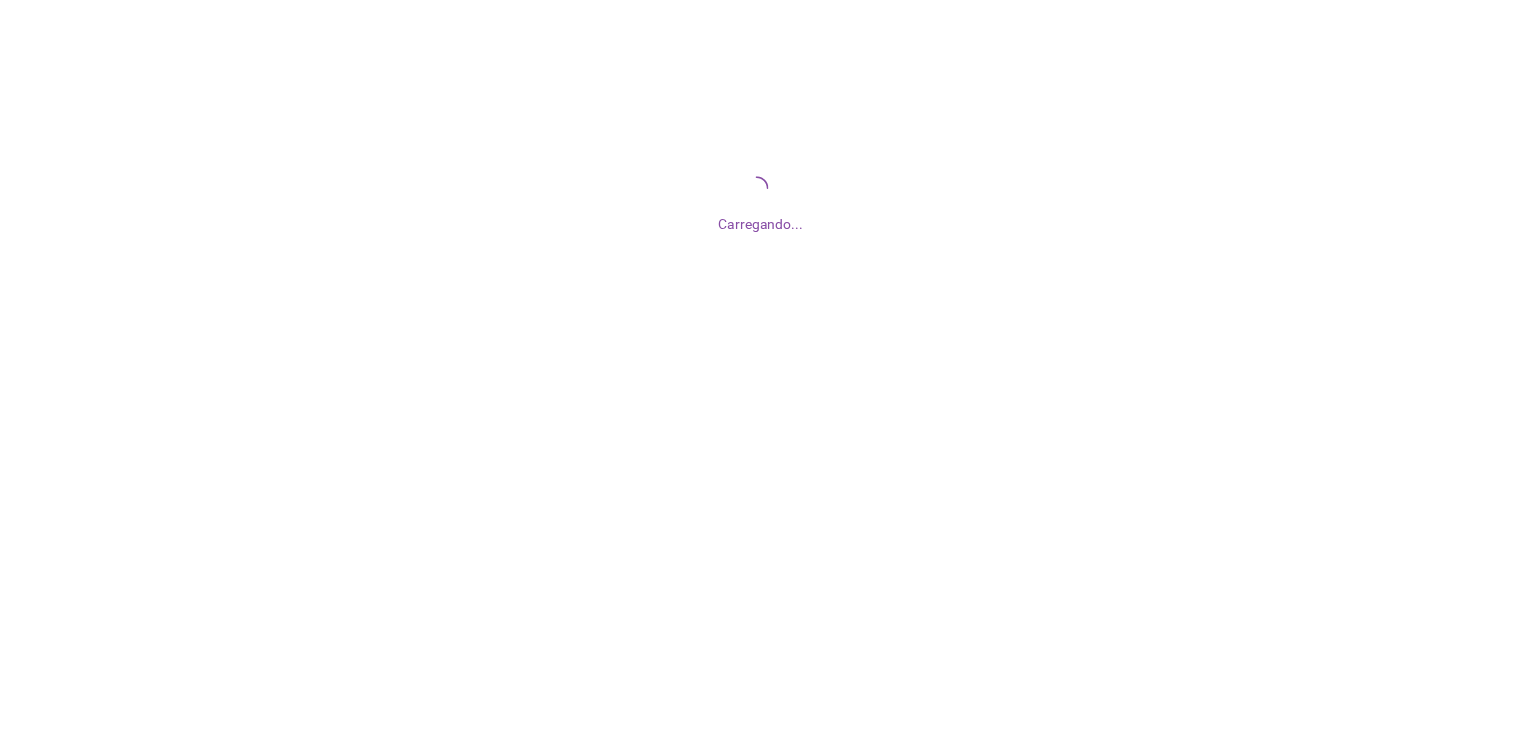 scroll, scrollTop: 0, scrollLeft: 0, axis: both 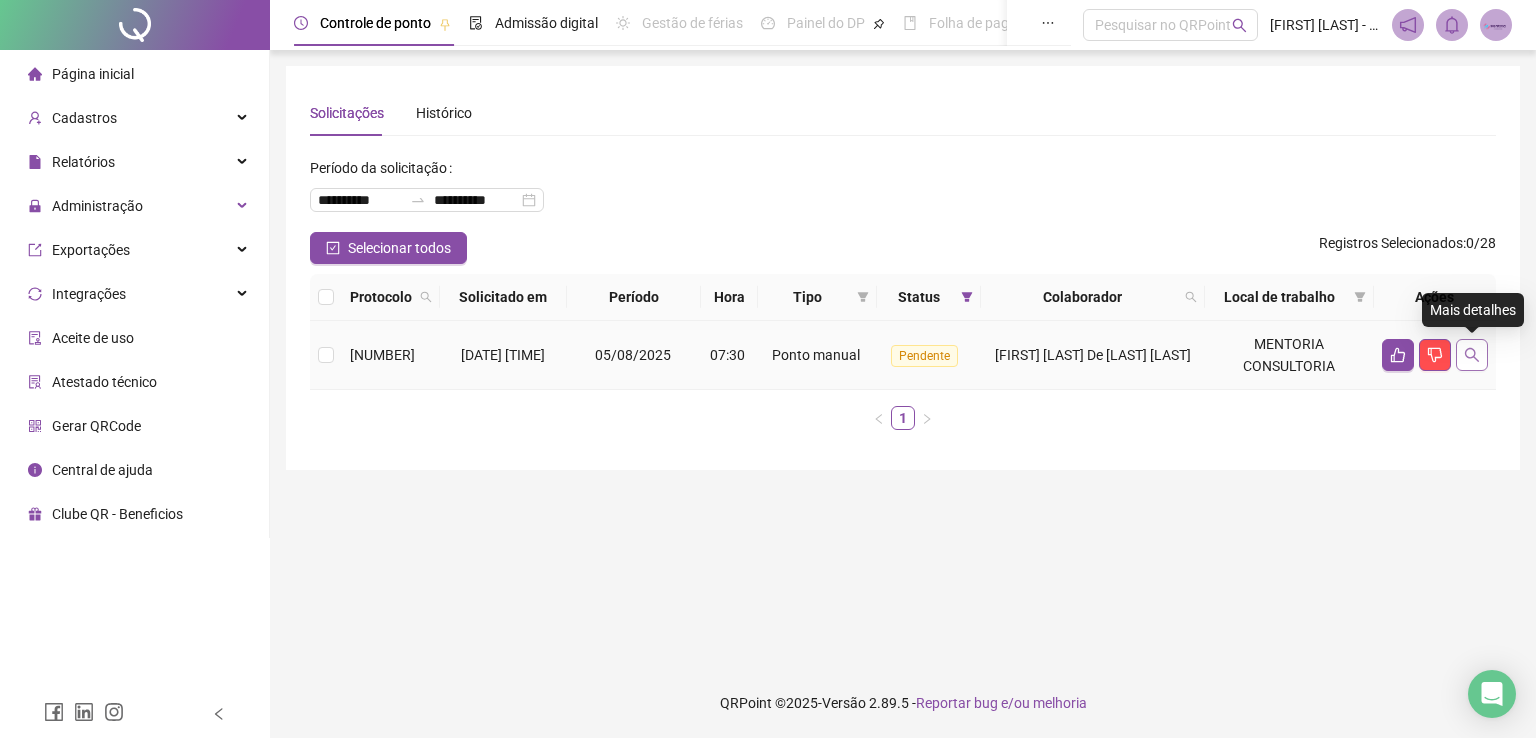 click at bounding box center (1472, 355) 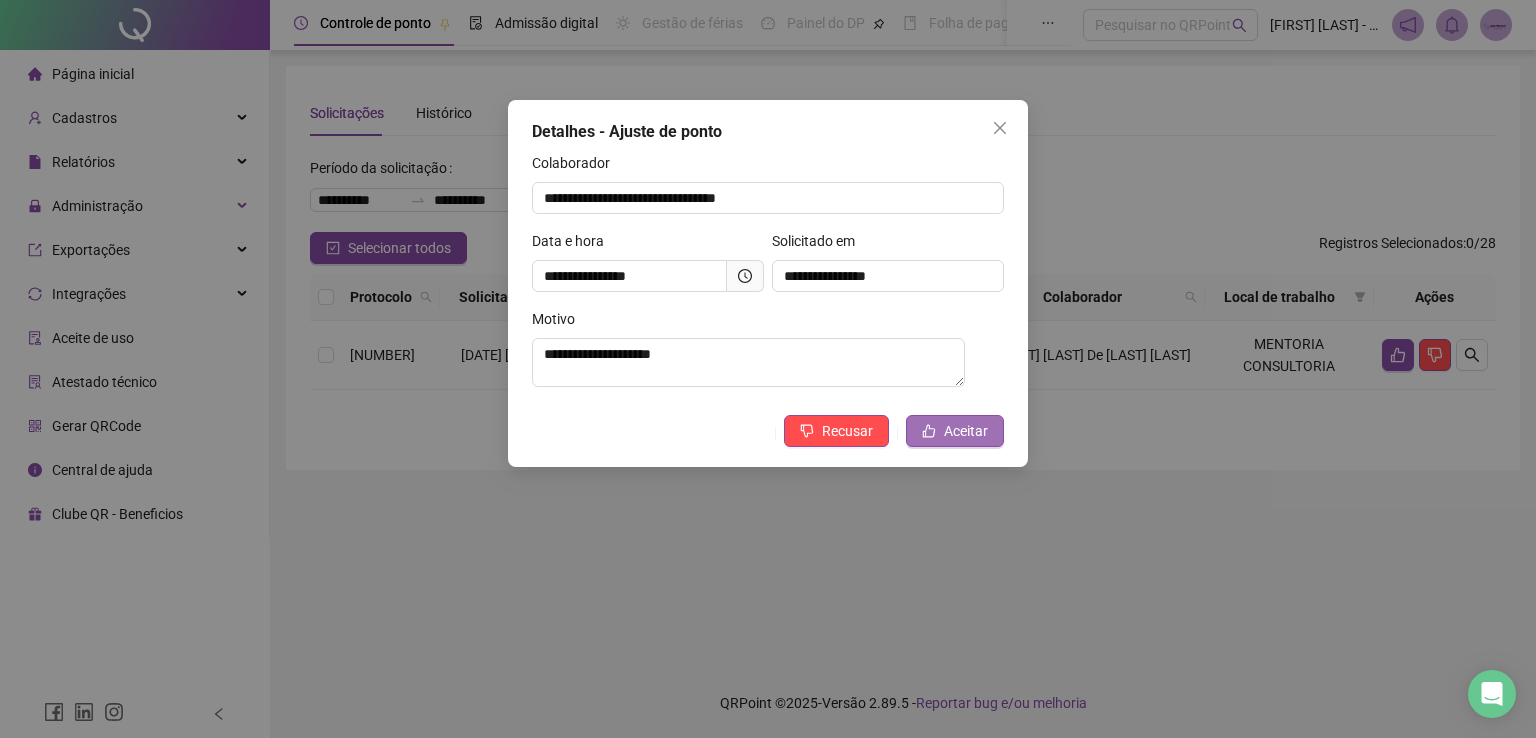 click on "Aceitar" at bounding box center [966, 431] 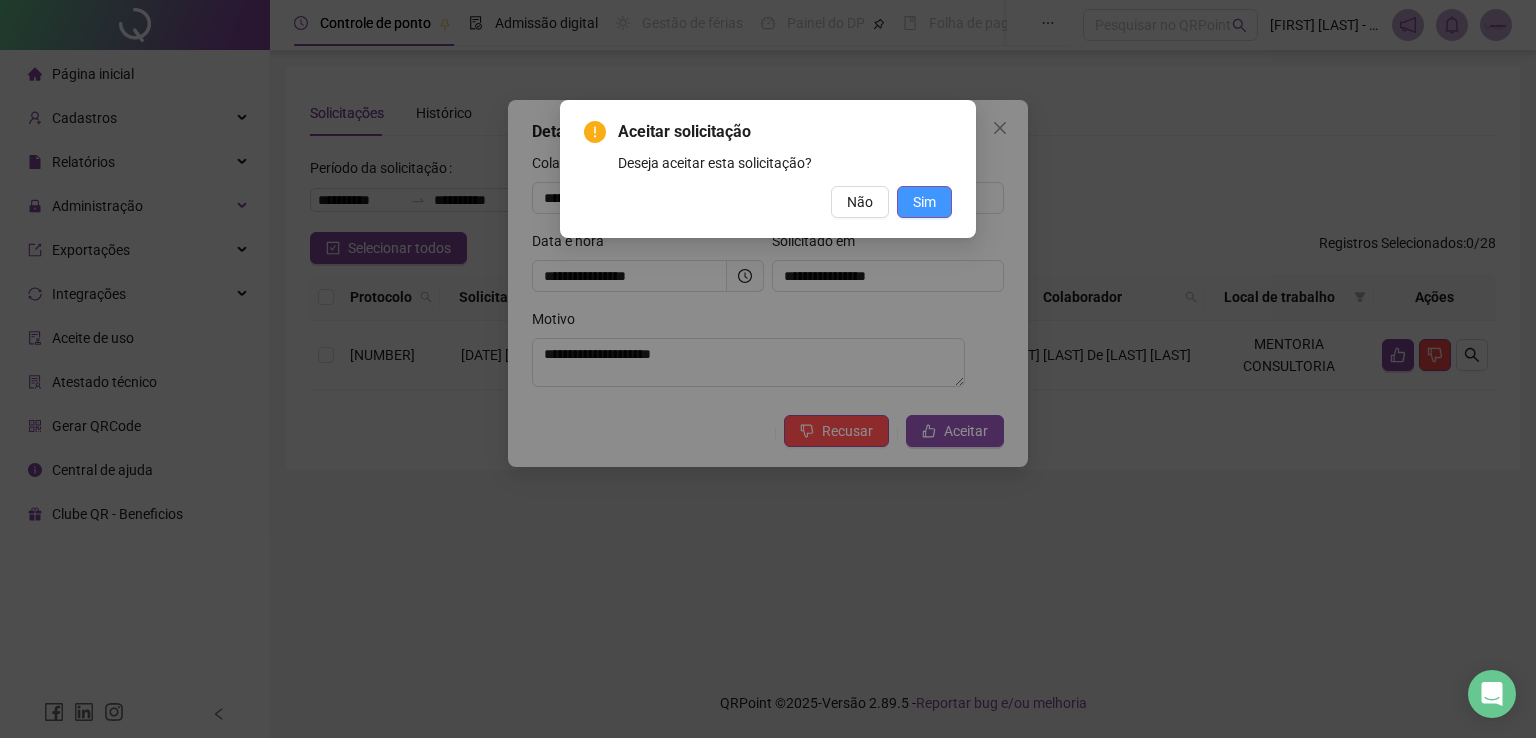 click on "Sim" at bounding box center [924, 202] 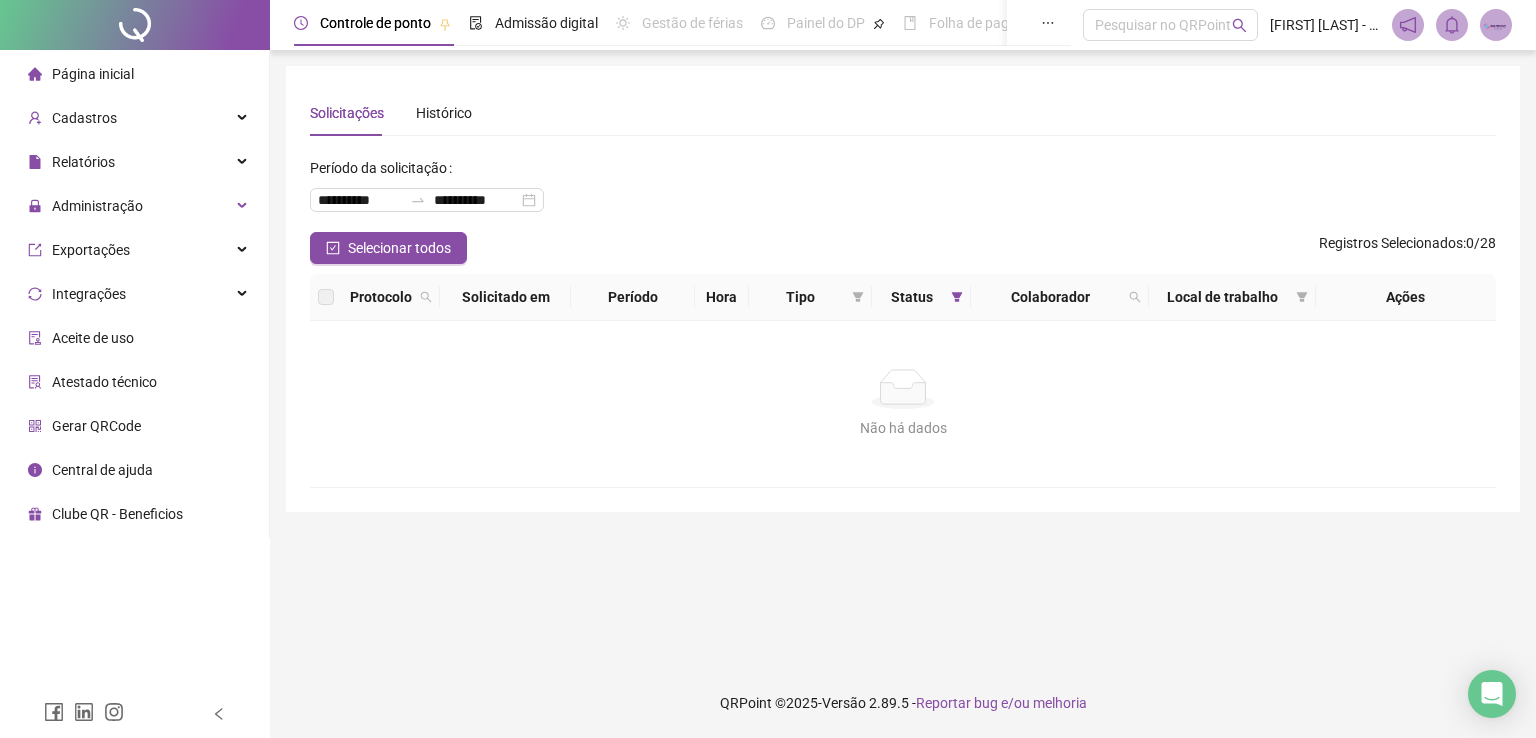 click on "Página inicial" at bounding box center (93, 74) 